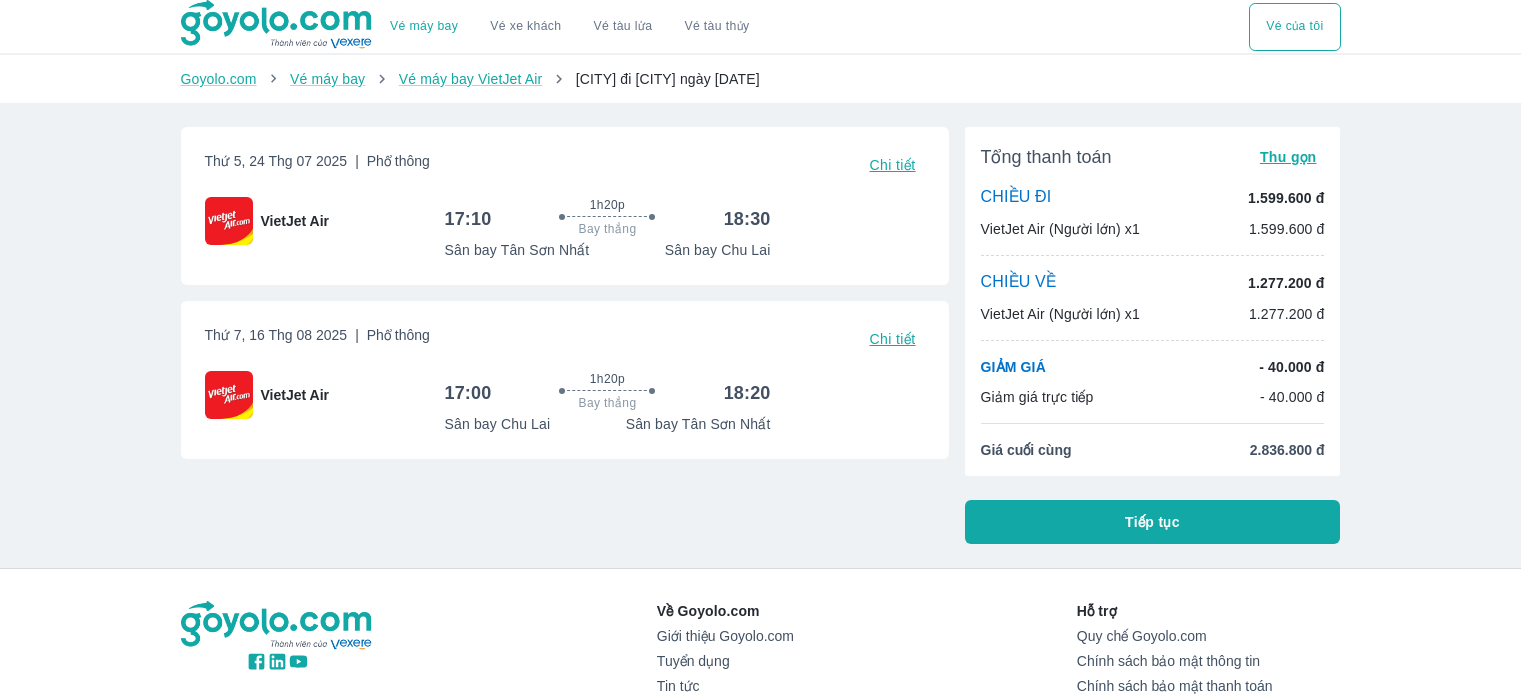 scroll, scrollTop: 0, scrollLeft: 0, axis: both 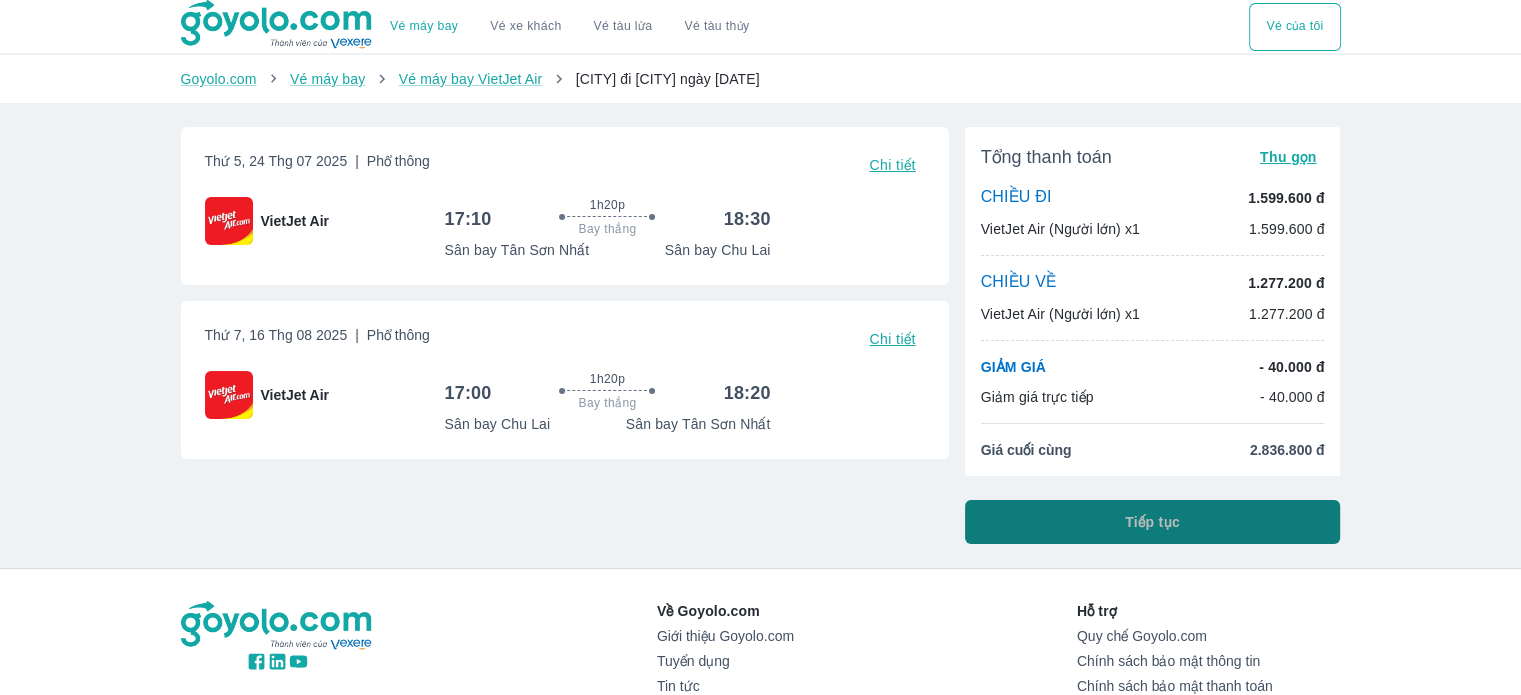 click on "Tiếp tục" at bounding box center [1153, 522] 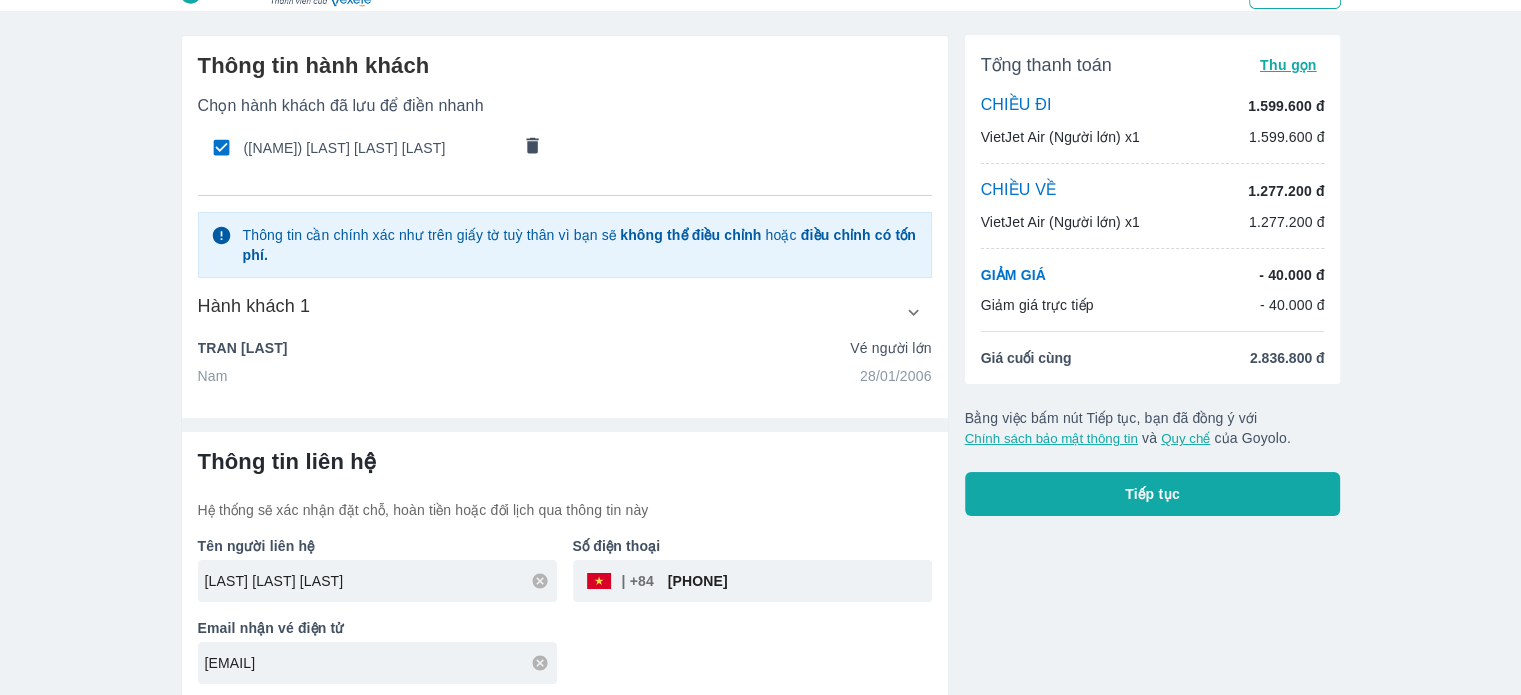 scroll, scrollTop: 47, scrollLeft: 0, axis: vertical 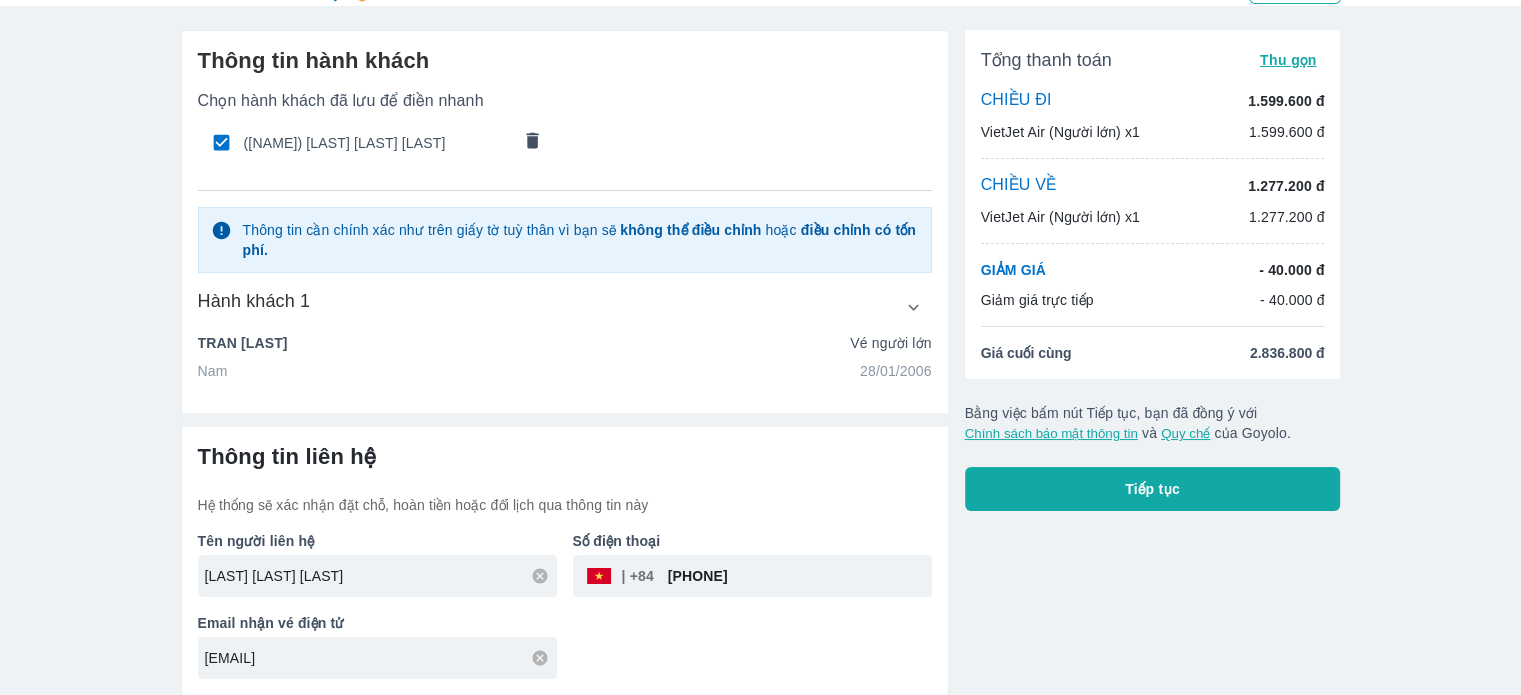 click on "Tiếp tục" at bounding box center [1152, 489] 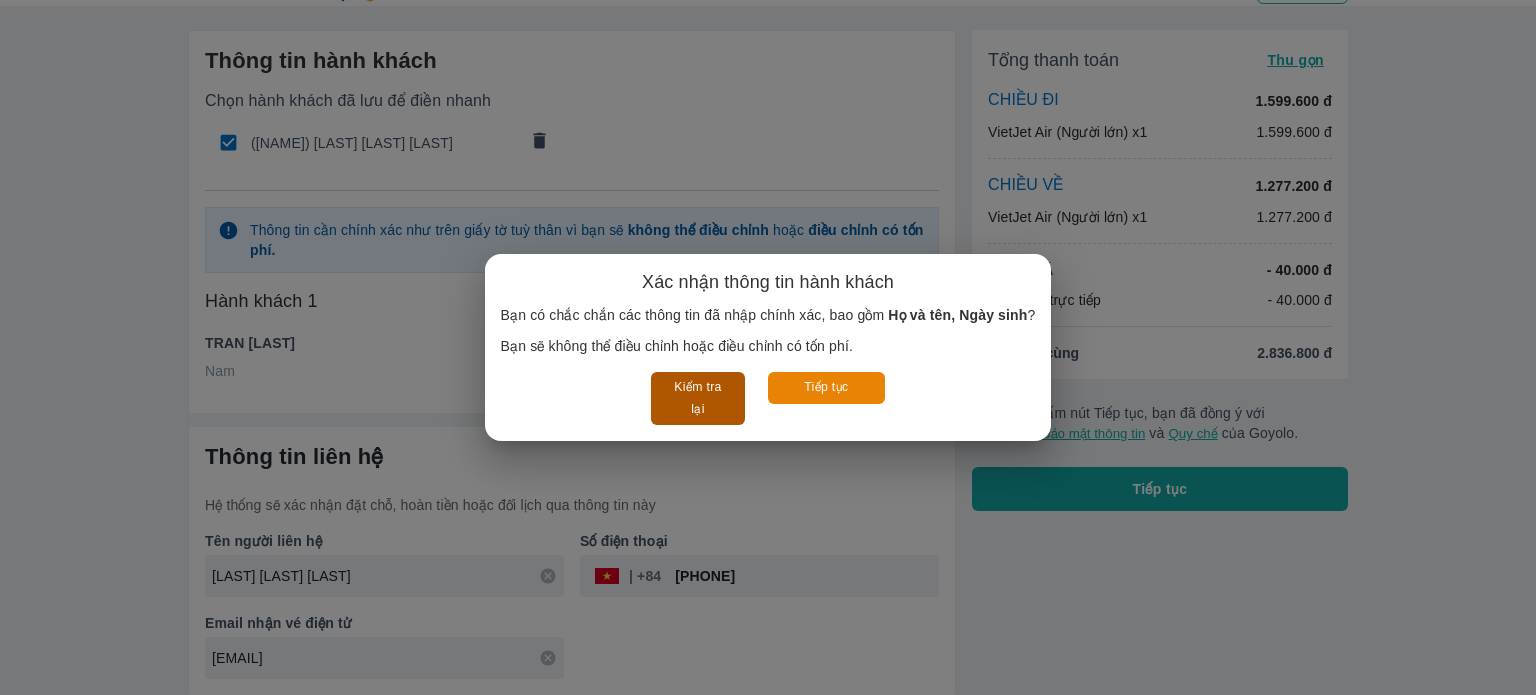 click on "Kiểm tra lại" at bounding box center (697, 398) 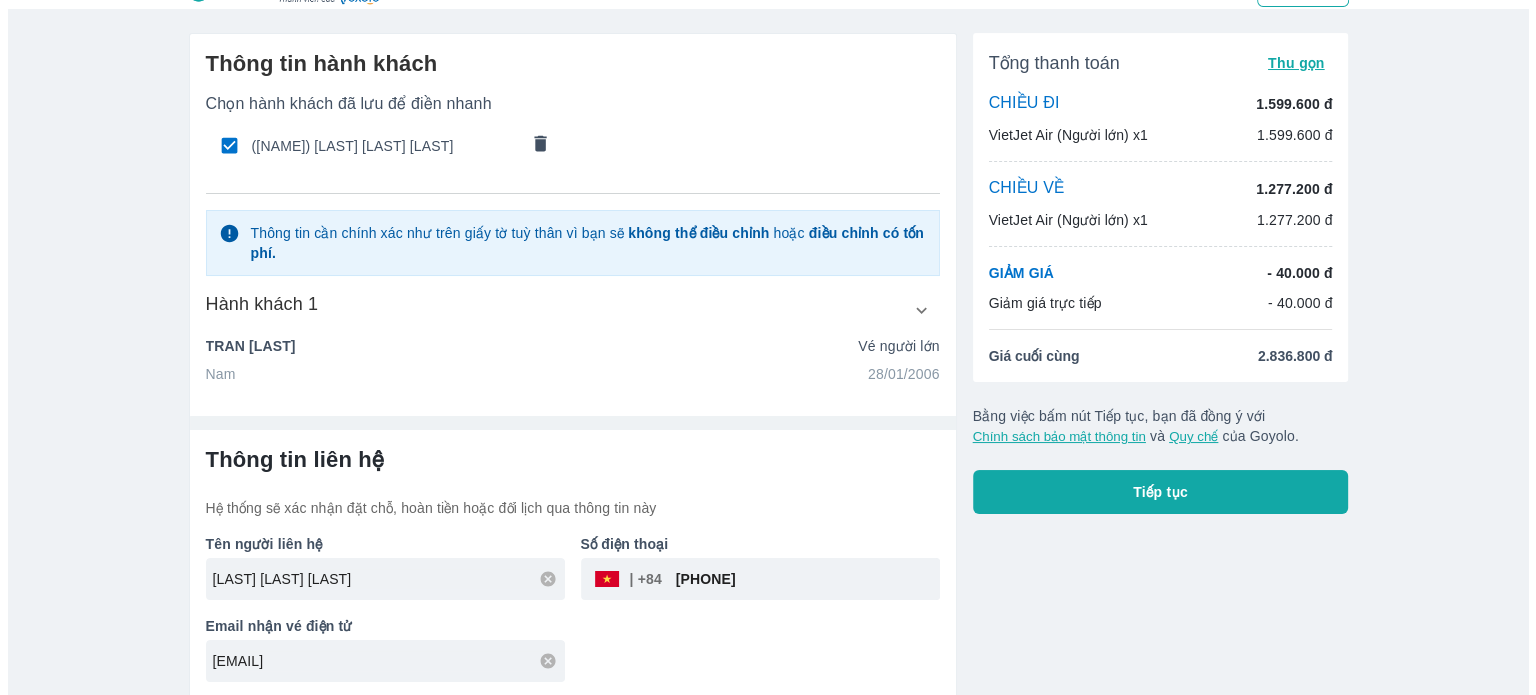 scroll, scrollTop: 47, scrollLeft: 0, axis: vertical 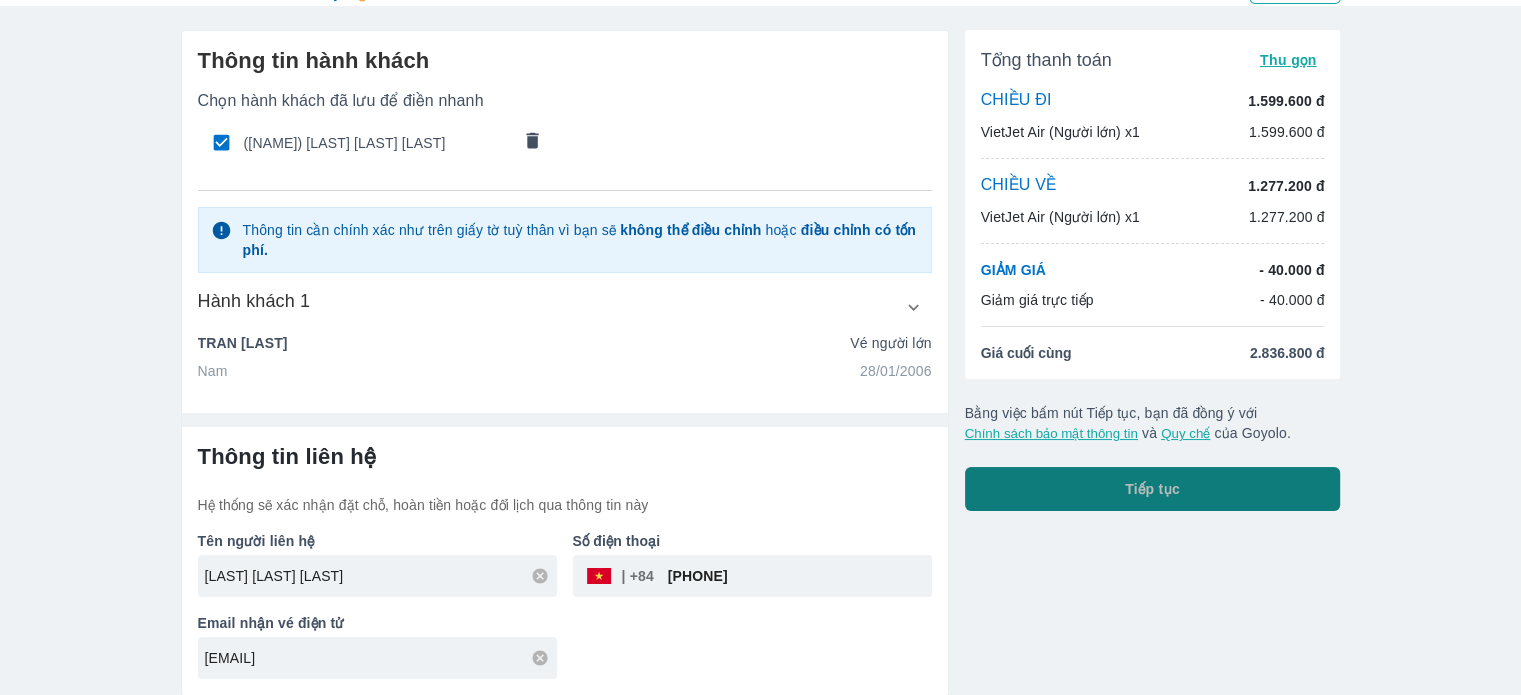 click on "Tiếp tục" at bounding box center [1153, 489] 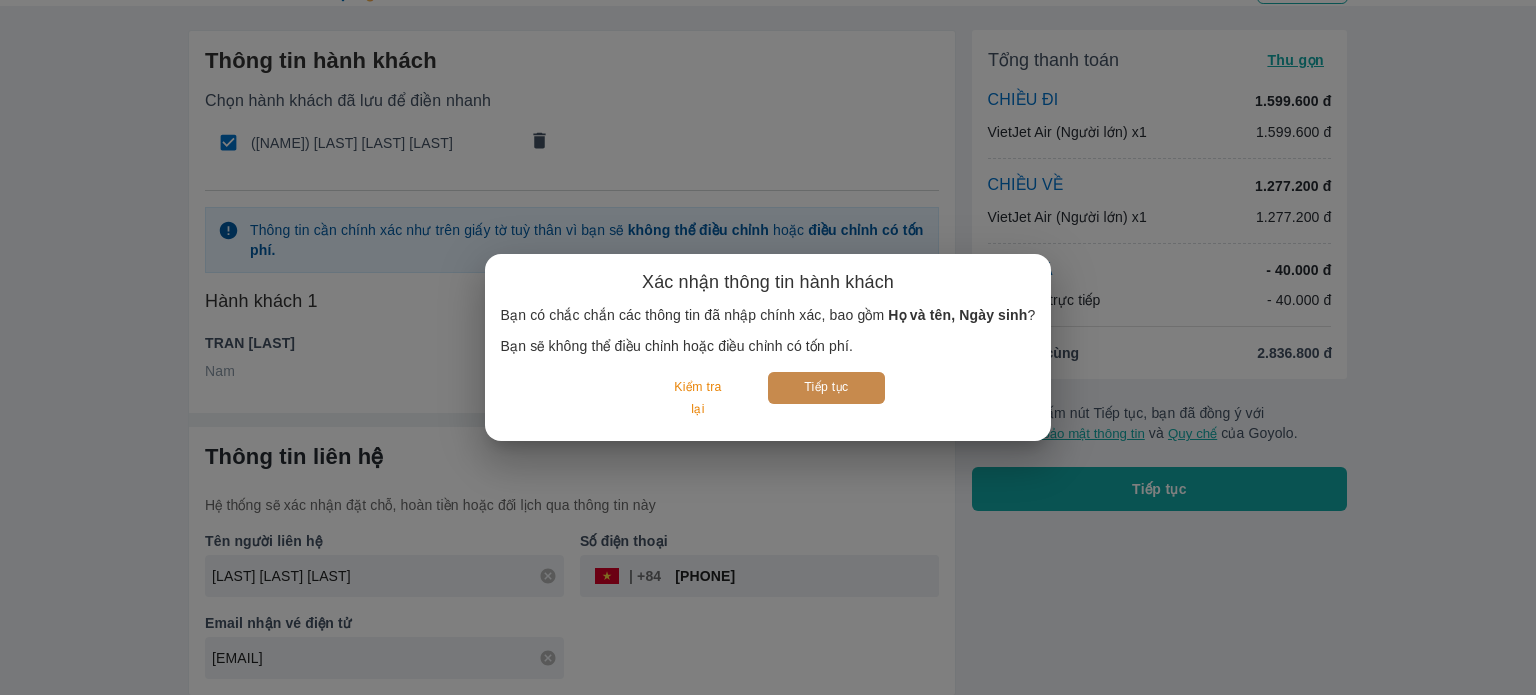 click on "Tiếp tục" at bounding box center (826, 387) 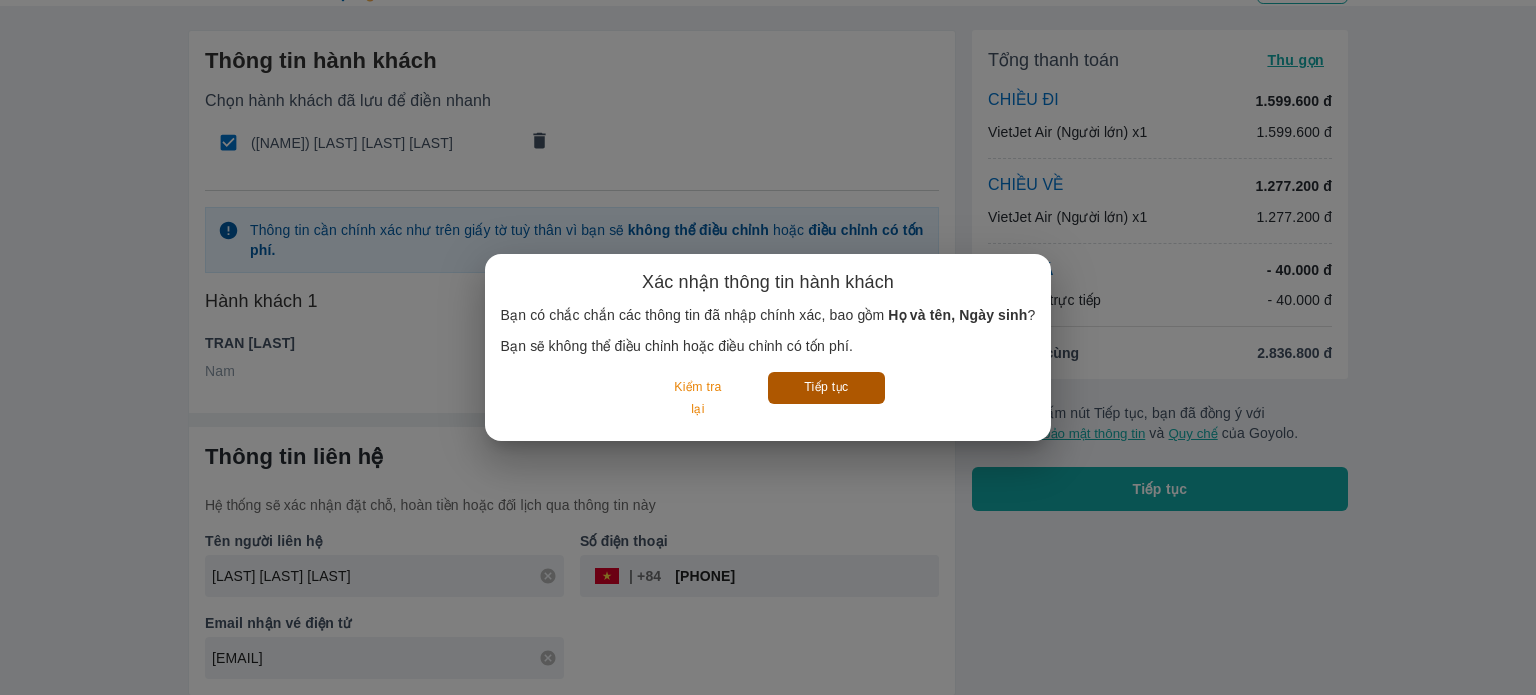 click on "Tiếp tục" at bounding box center [826, 387] 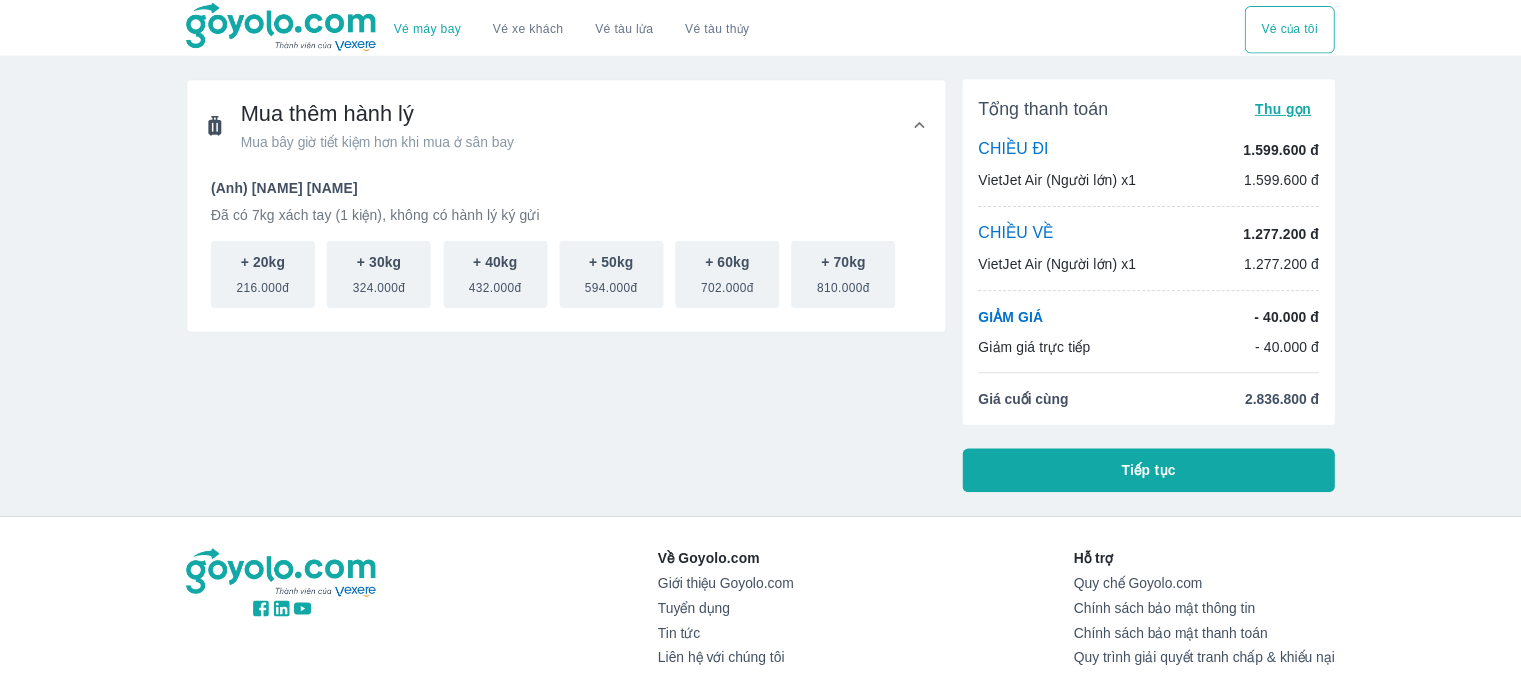 scroll, scrollTop: 0, scrollLeft: 0, axis: both 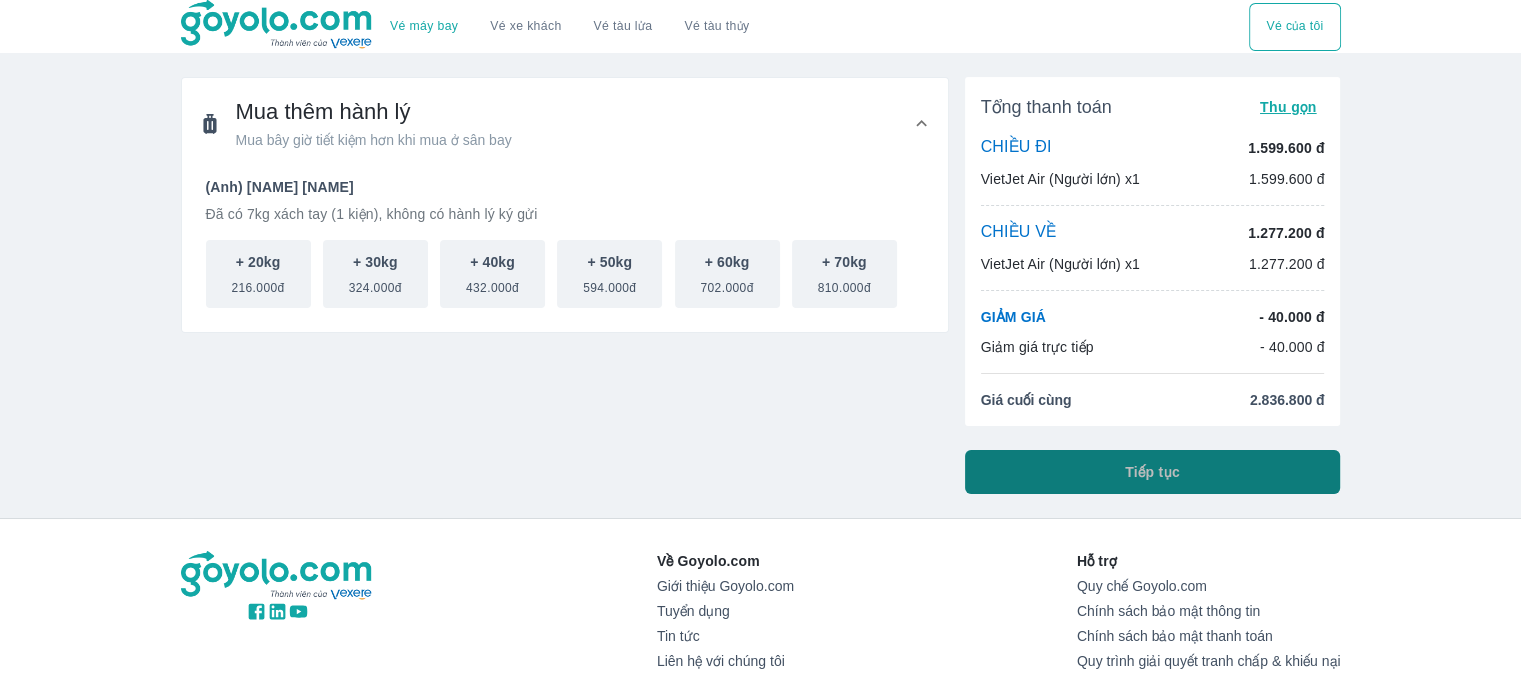 click on "Tiếp tục" at bounding box center (1153, 472) 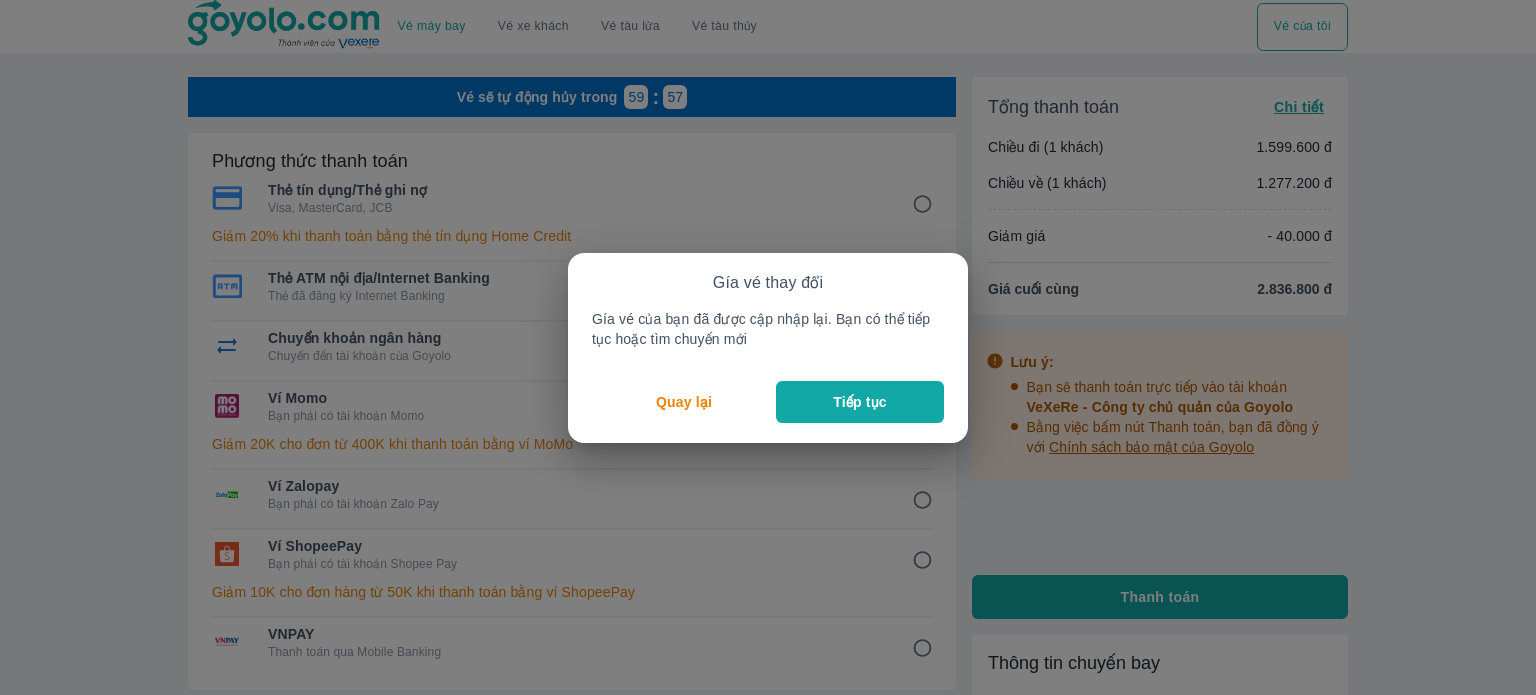 click on "Gía vé thay đổi Gía vé của bạn đã được cập nhập lại. Bạn có thể tiếp tục hoặc tìm chuyến mới Quay lại Tiếp tục" at bounding box center (768, 348) 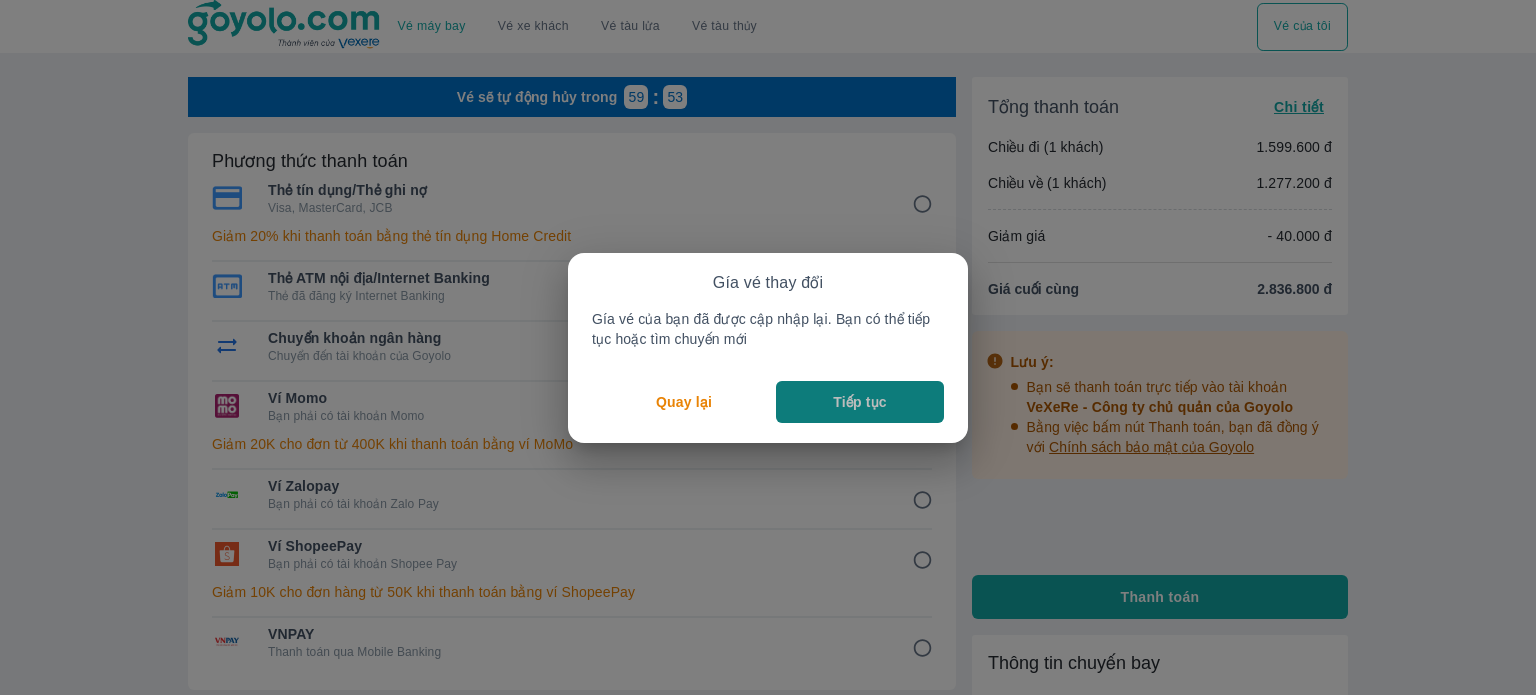 click on "Tiếp tục" at bounding box center [859, 402] 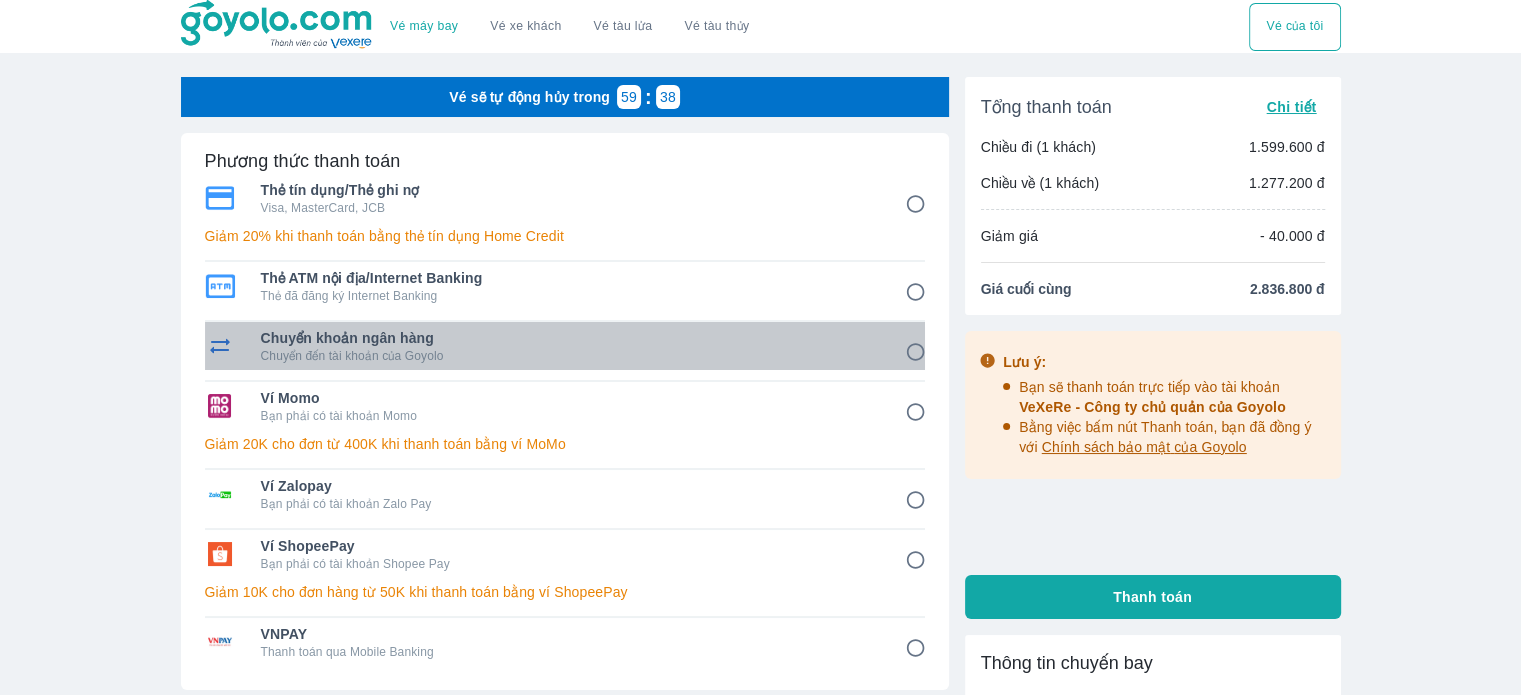 click on "Chuyển đến tài khoản của Goyolo" at bounding box center [569, 356] 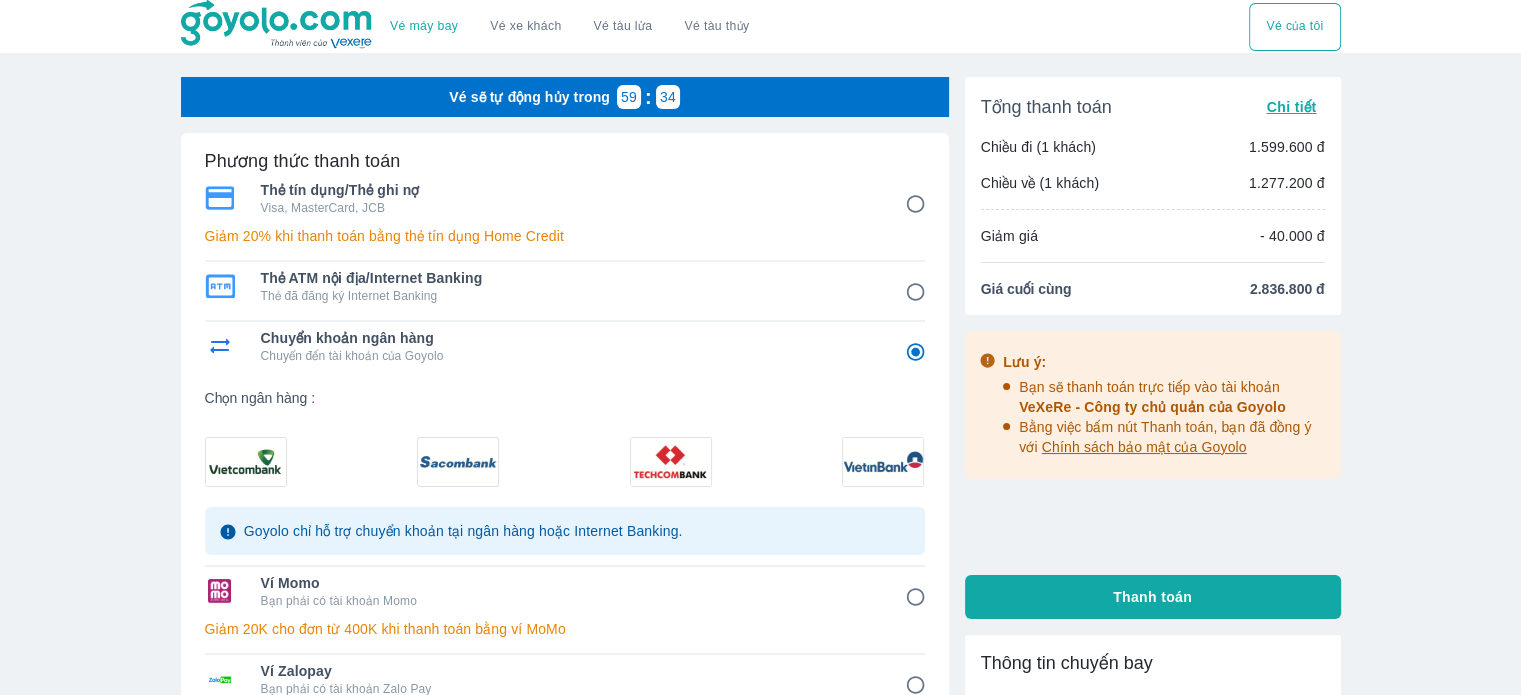 click at bounding box center (246, 462) 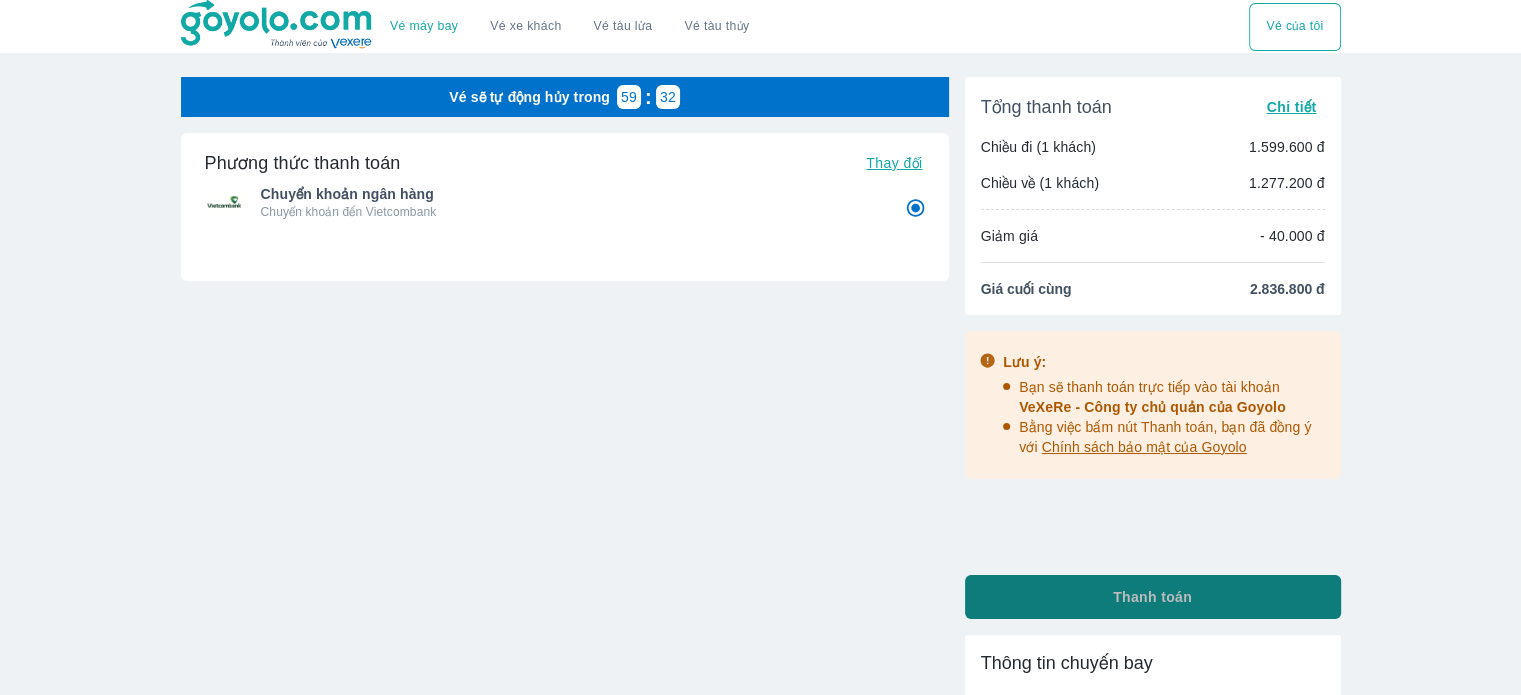 click on "Thanh toán" at bounding box center [1153, 597] 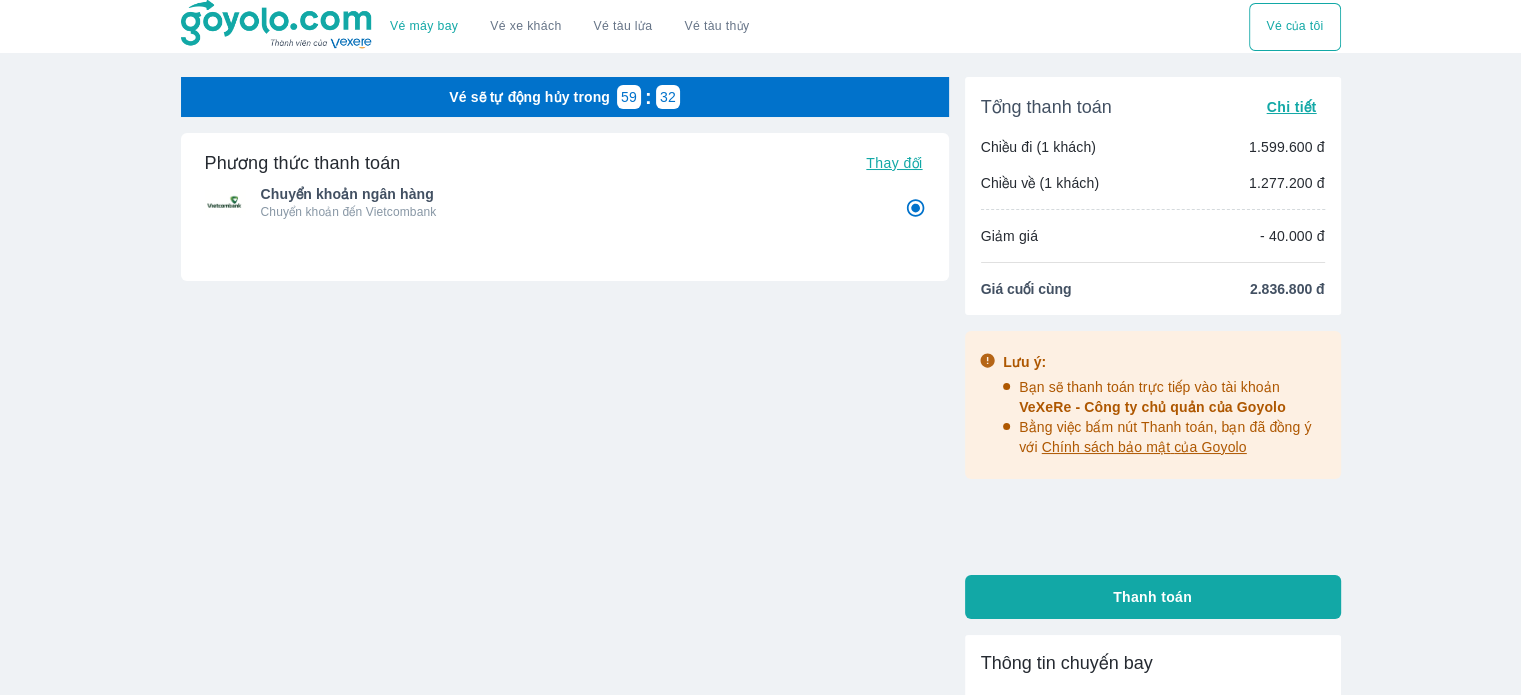 radio on "false" 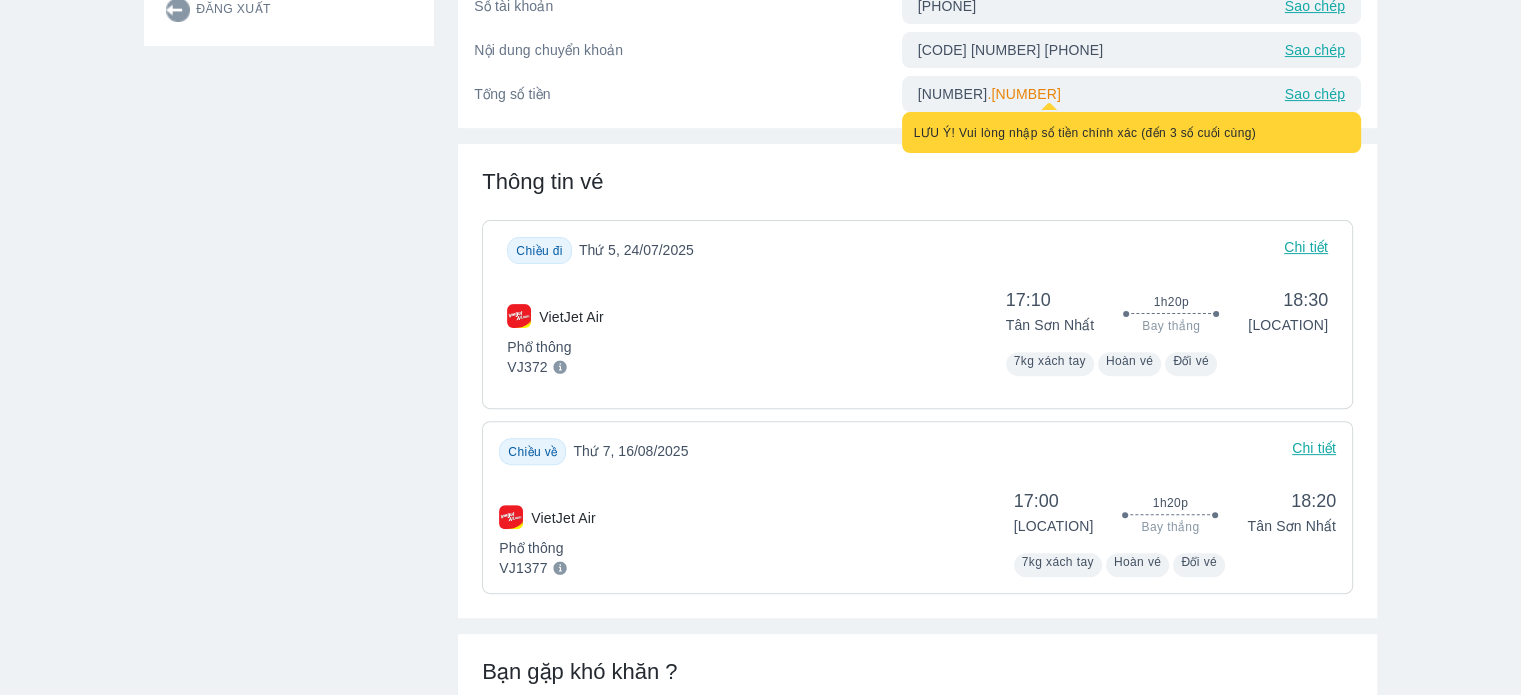 scroll, scrollTop: 300, scrollLeft: 0, axis: vertical 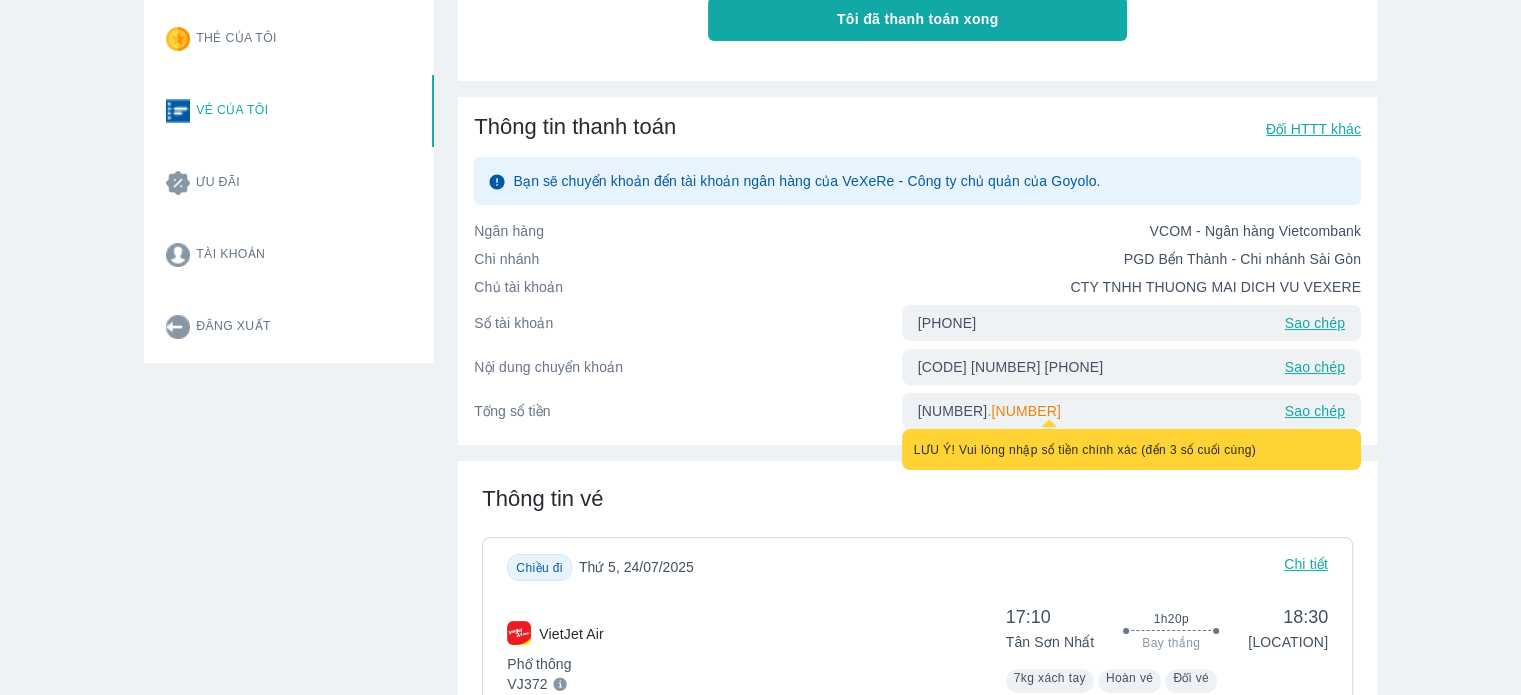 click on "Đăng nhập Chỉnh sửa thông tin cá nhân 0 điểm Bạc Điểm thưởng Thẻ của tôi Vé của tôi Ưu đãi Tài khoản Đăng xuất" at bounding box center [277, 478] 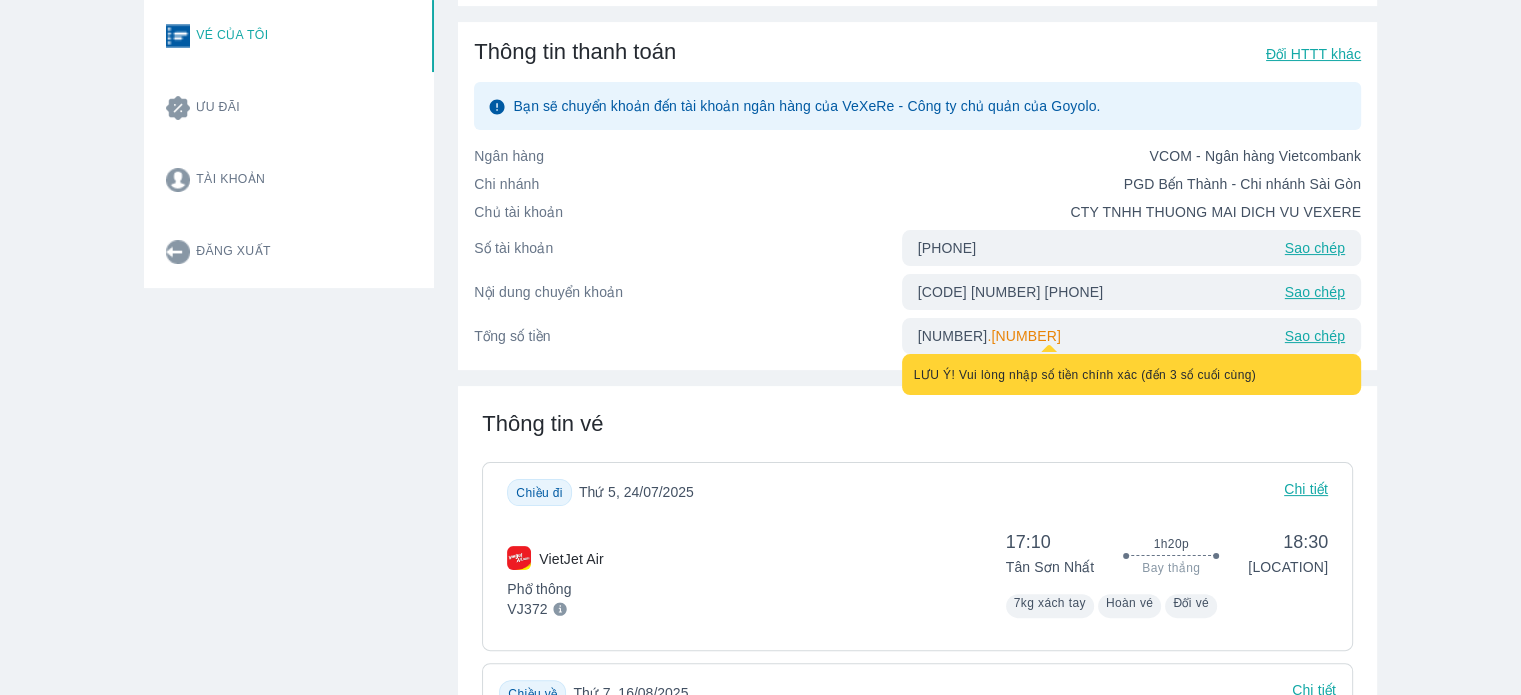 scroll, scrollTop: 374, scrollLeft: 0, axis: vertical 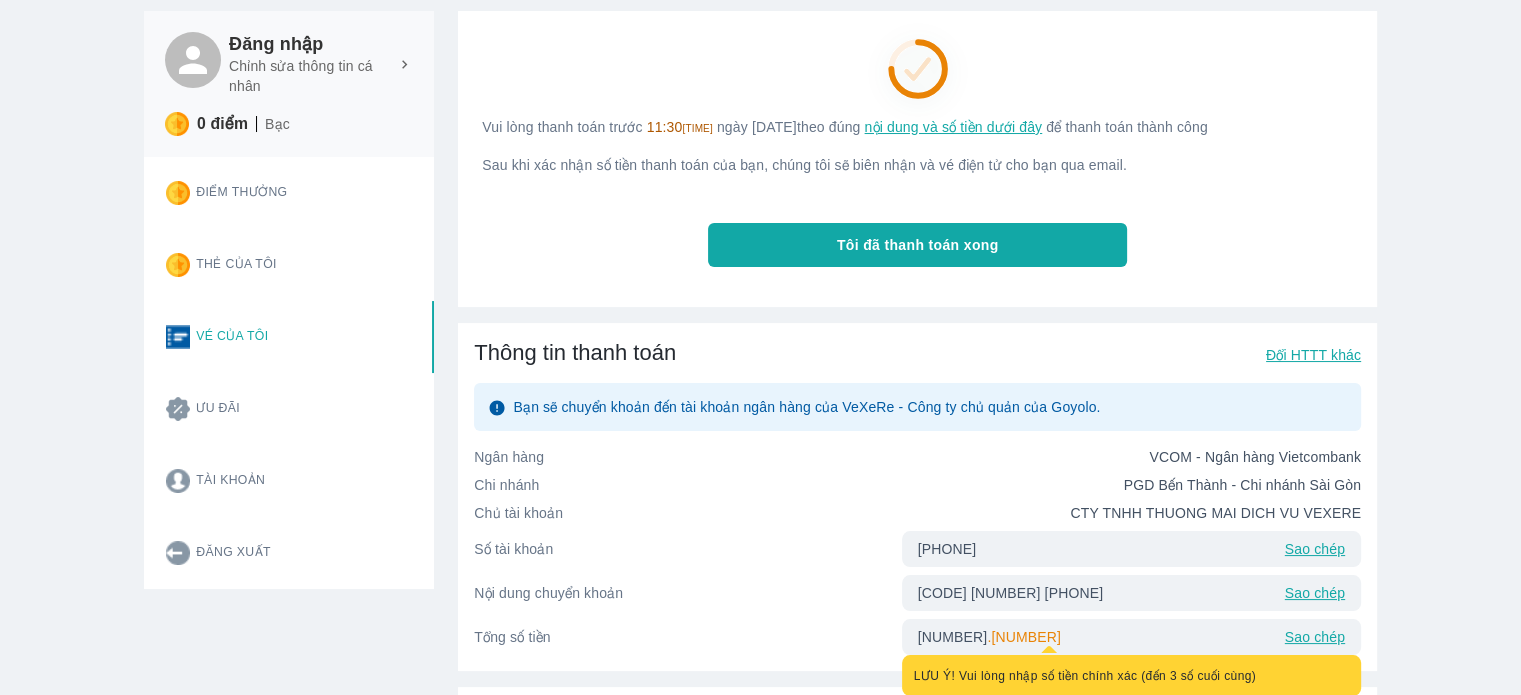 click on "Tôi đã thanh toán xong" at bounding box center [918, 245] 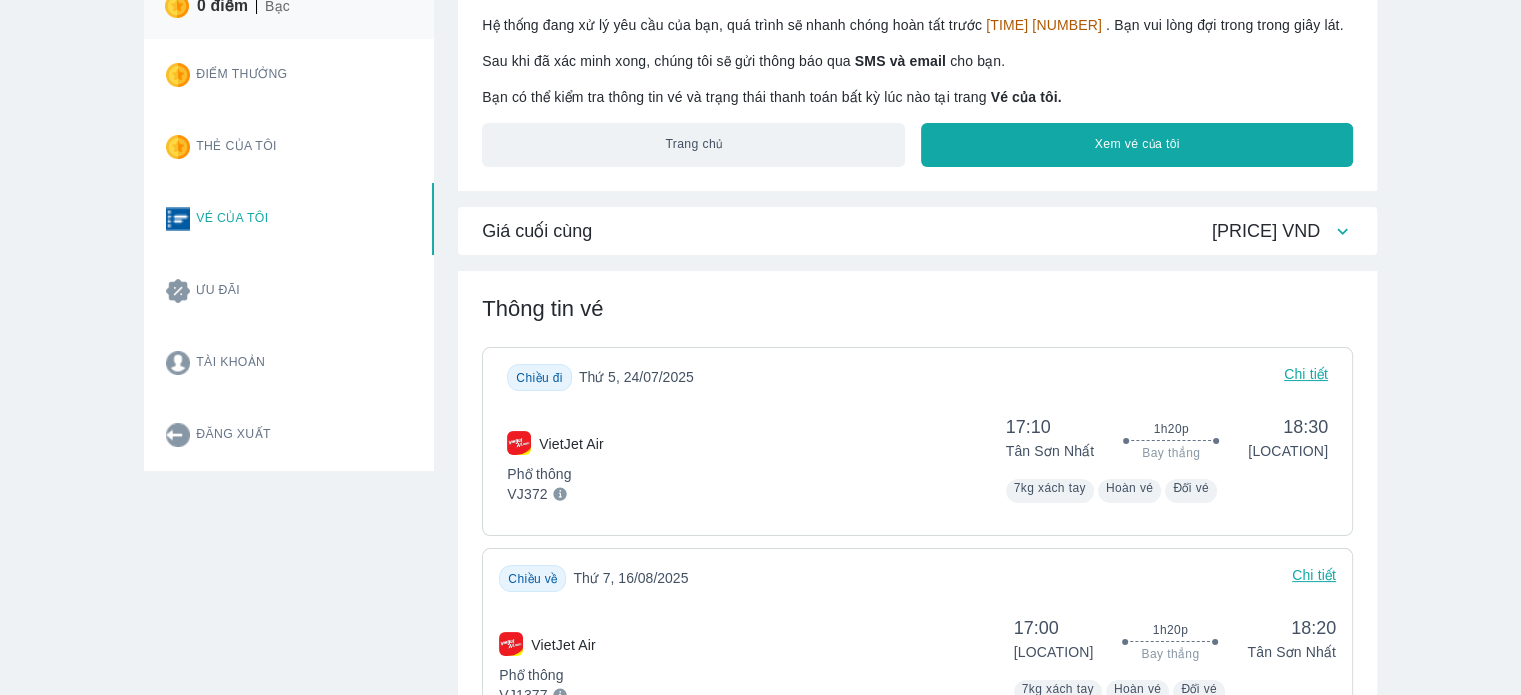 scroll, scrollTop: 0, scrollLeft: 0, axis: both 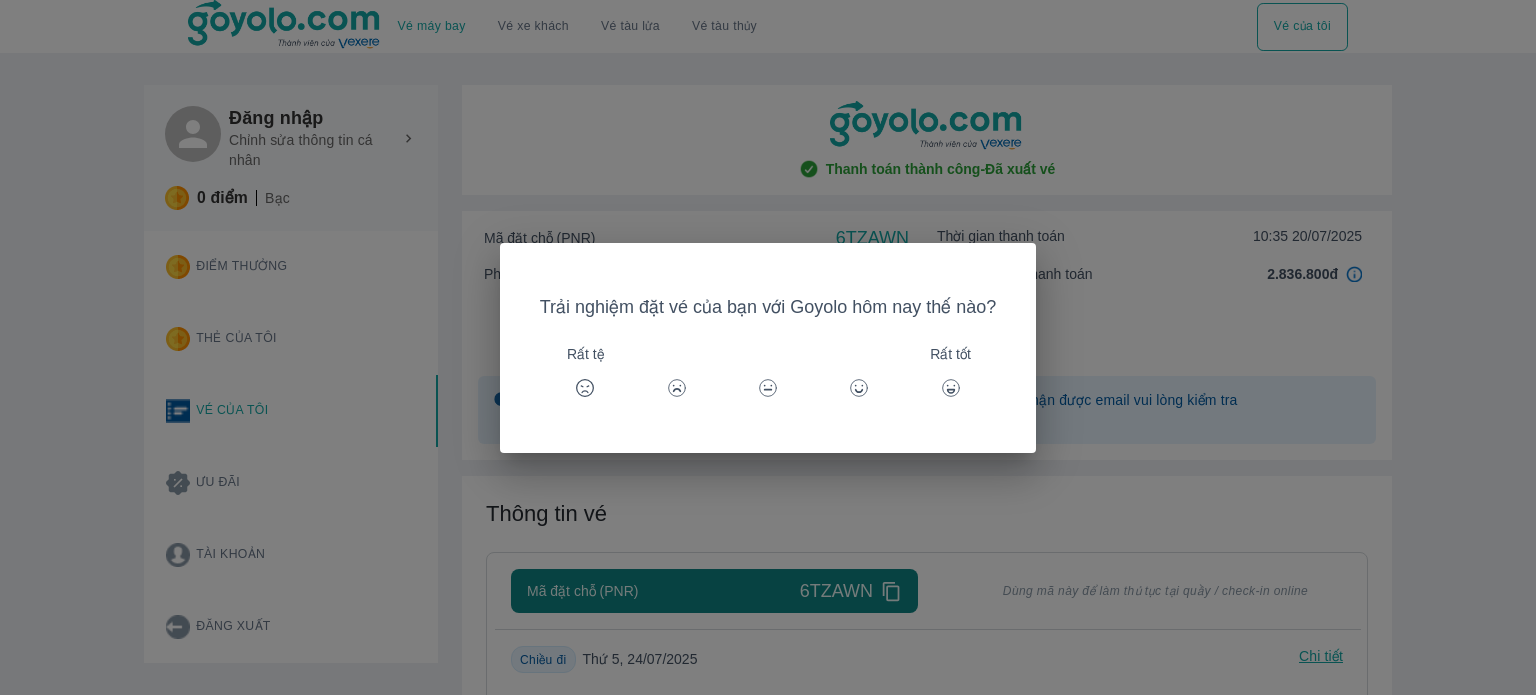 click on "Trải nghiệm đặt vé của bạn với Goyolo hôm nay thế nào? Rất tệ Rất tốt" at bounding box center [768, 347] 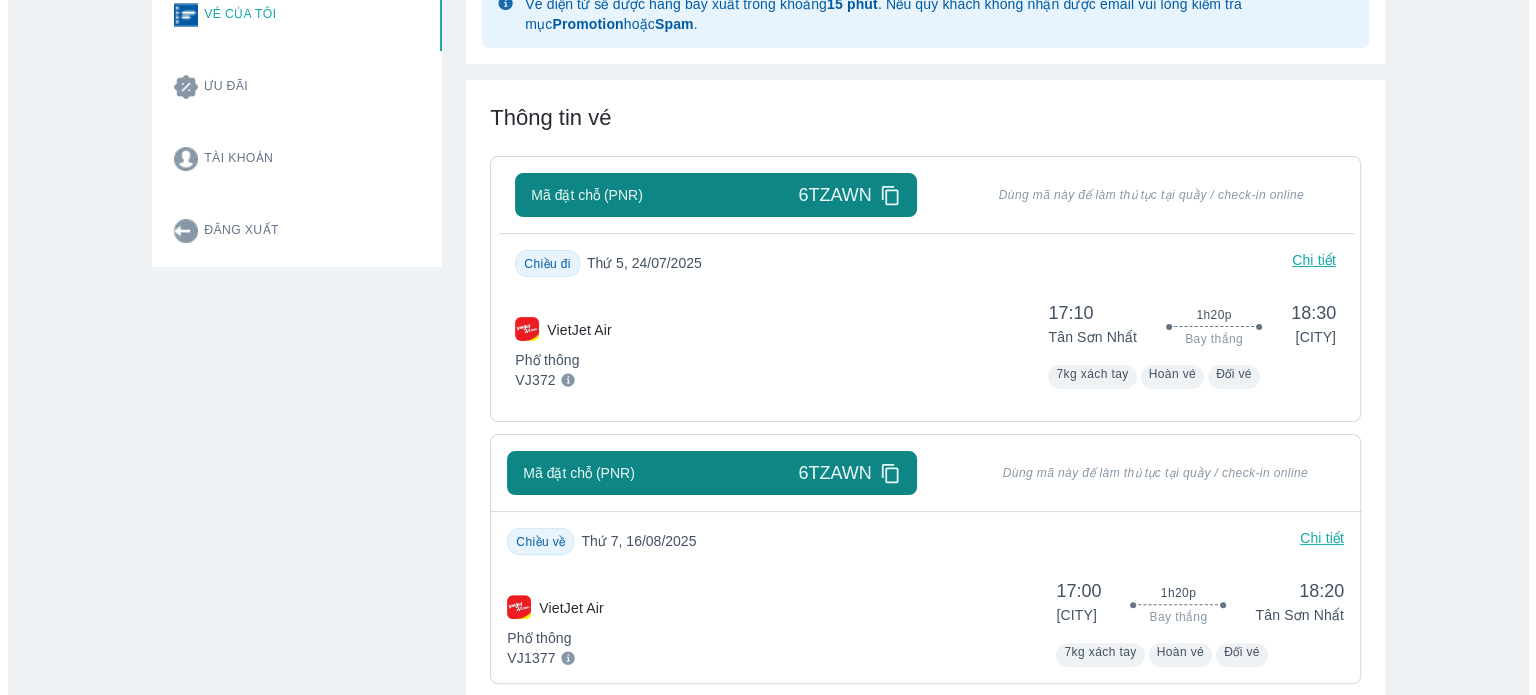 scroll, scrollTop: 400, scrollLeft: 0, axis: vertical 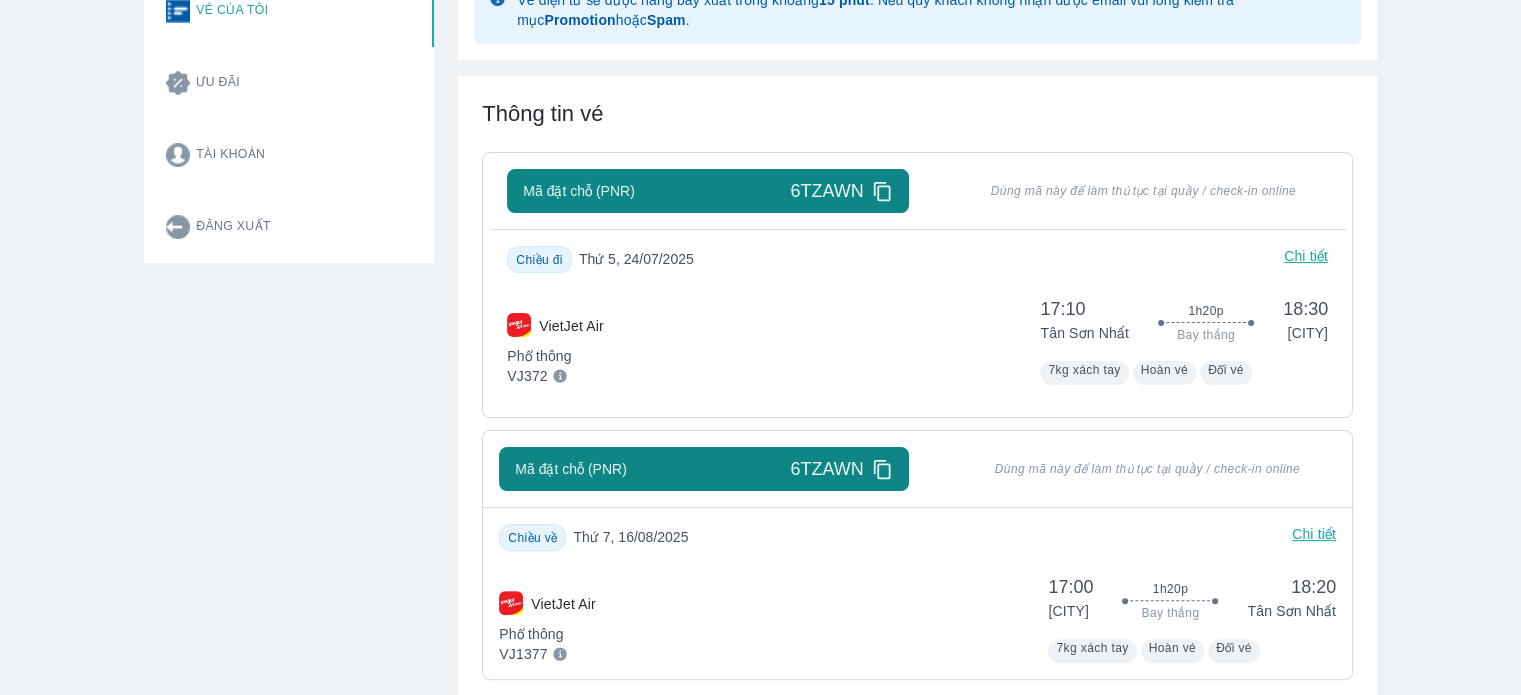 click on "Mã đặt chỗ (PNR) 6TZAWN" at bounding box center [707, 191] 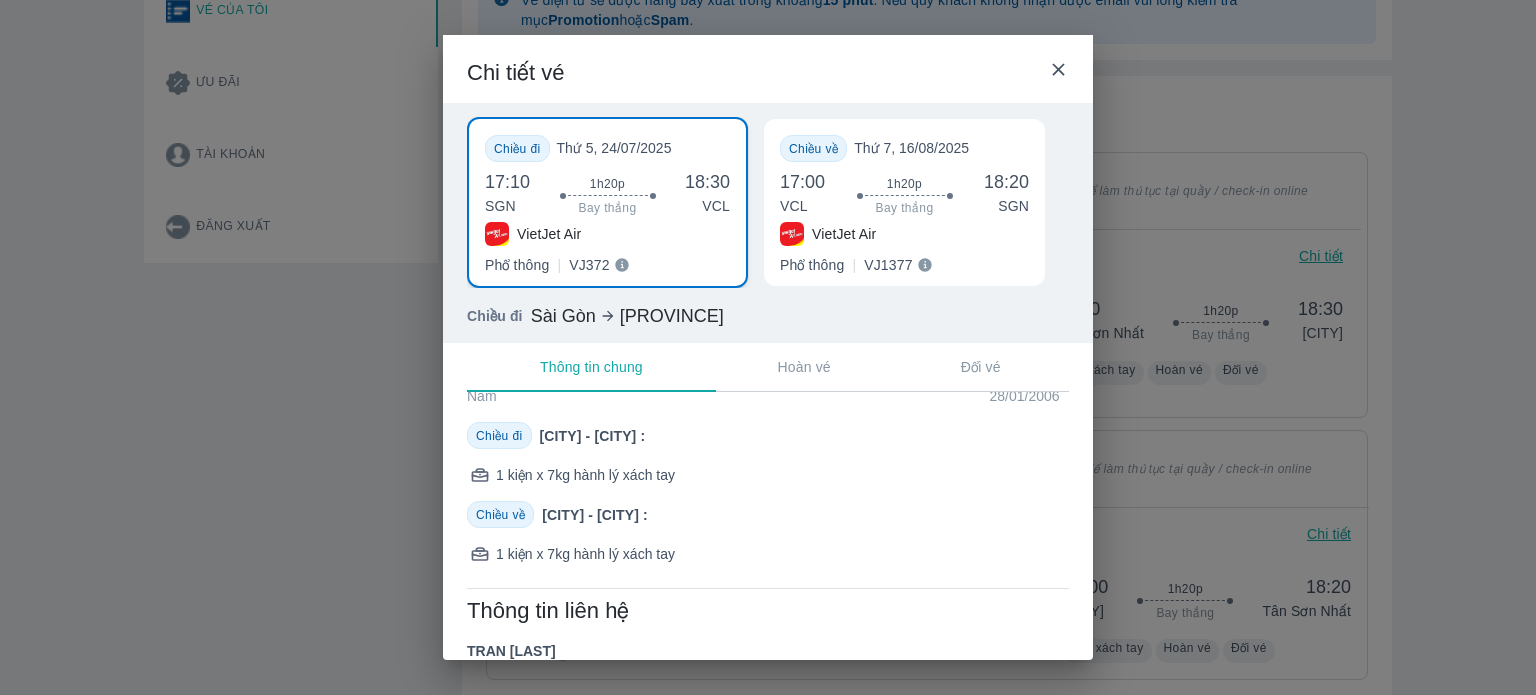 scroll, scrollTop: 0, scrollLeft: 0, axis: both 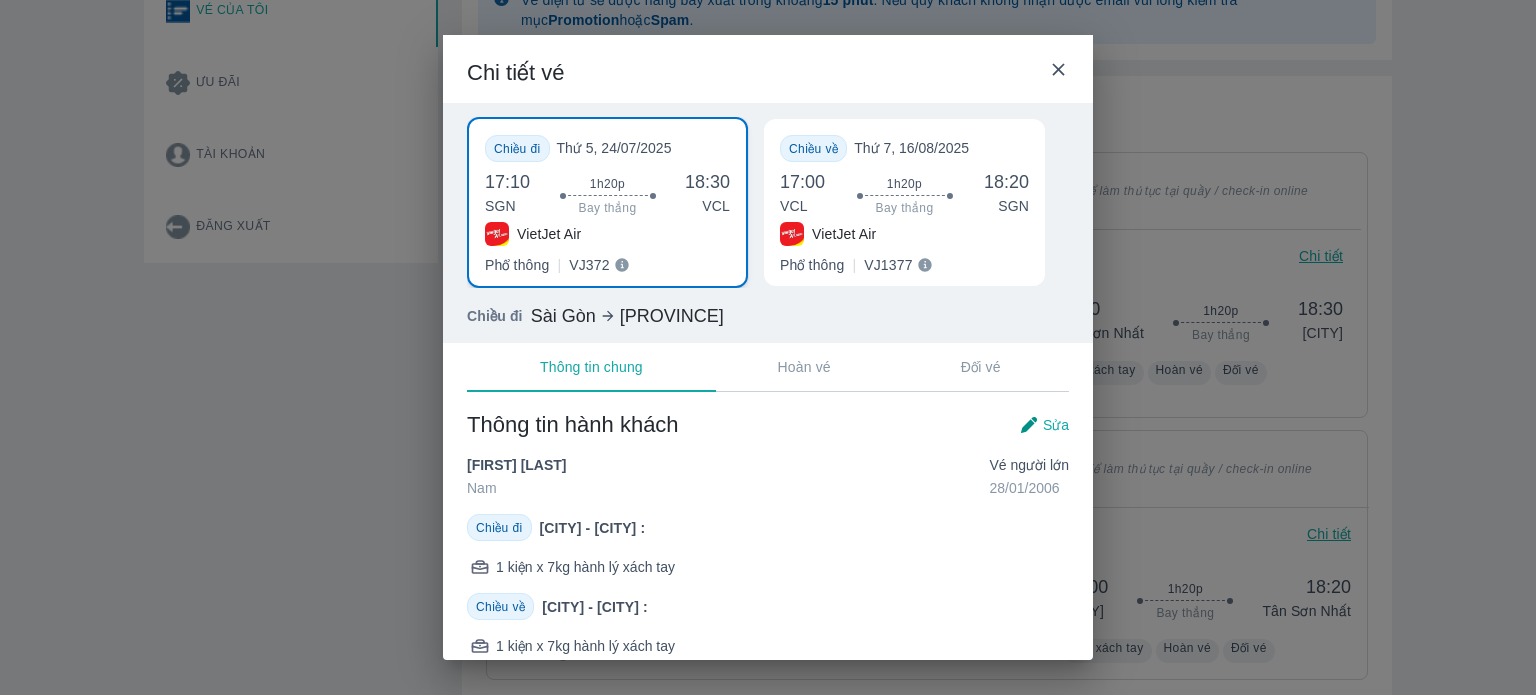 click on "Bay thẳng" at bounding box center [905, 208] 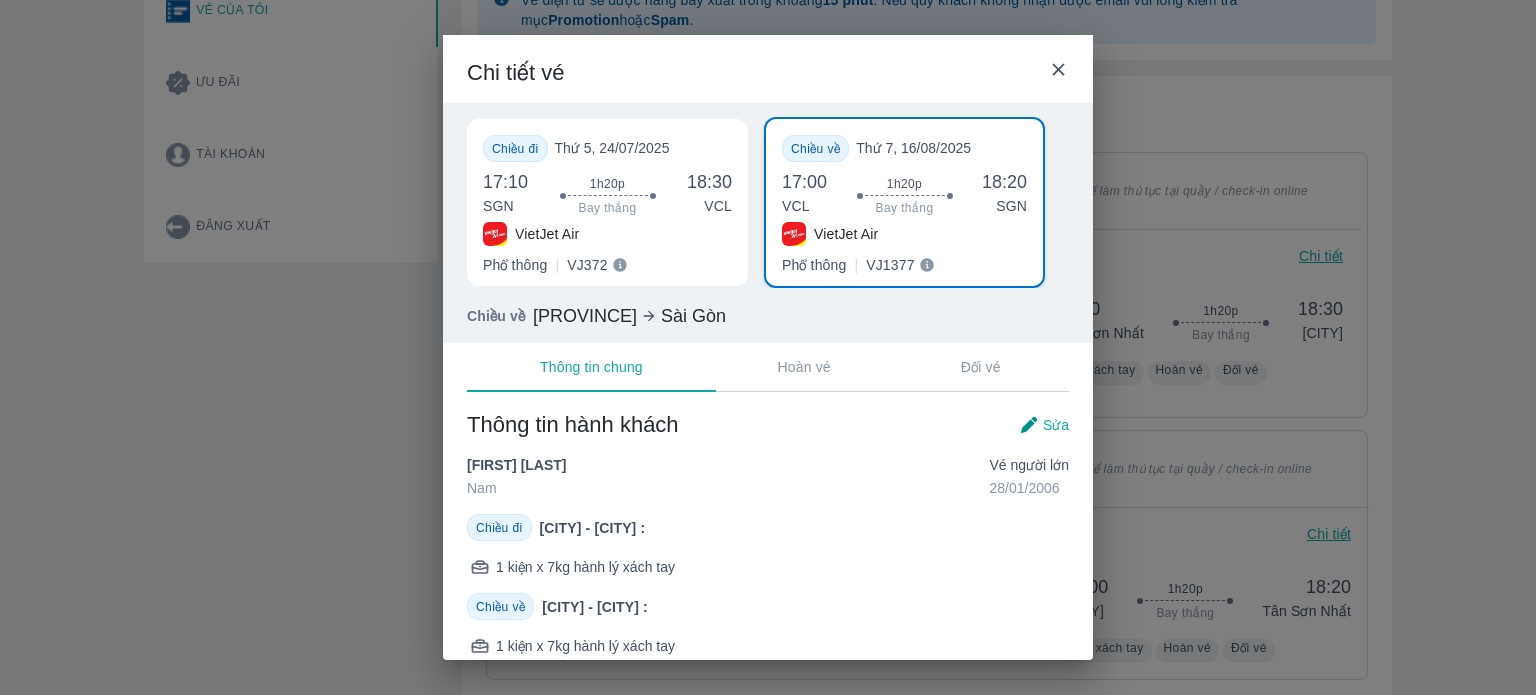 click on "1h20p Bay thẳng" at bounding box center [608, 197] 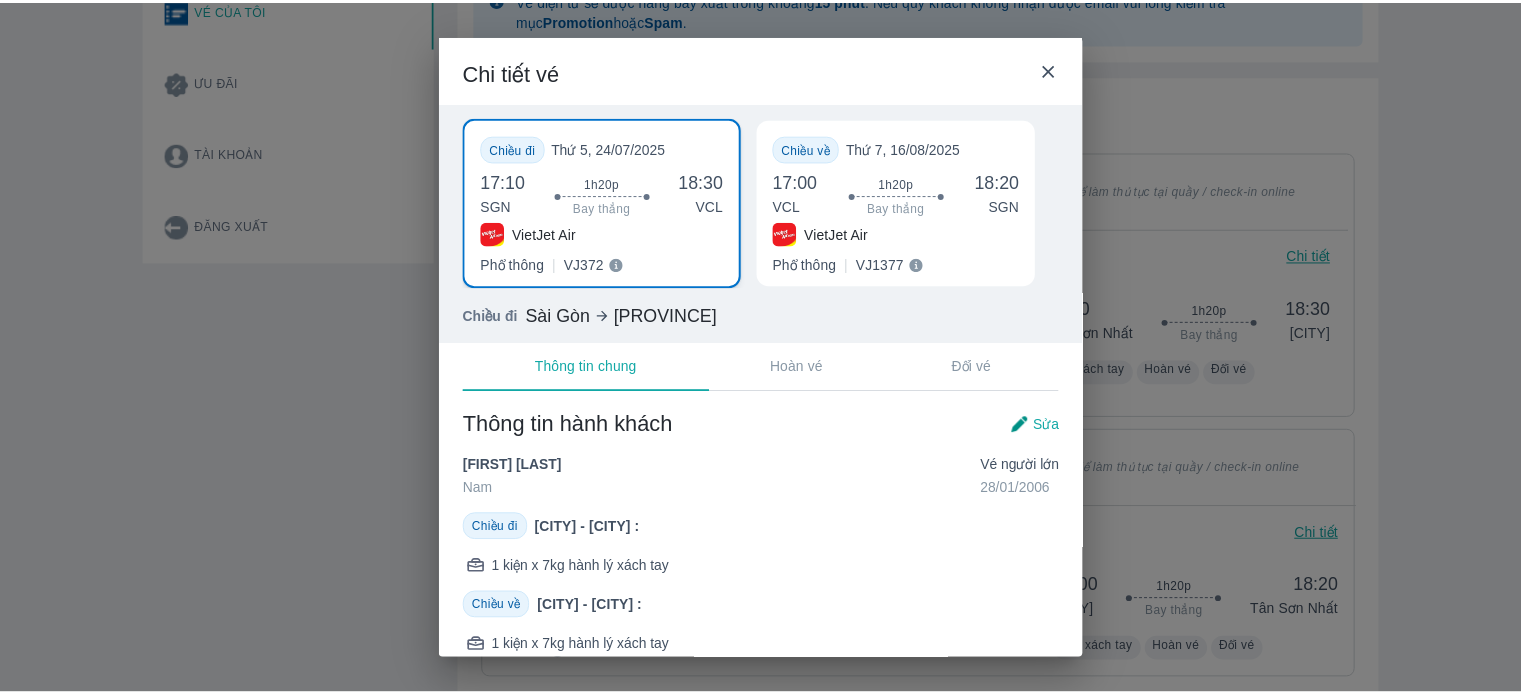 scroll, scrollTop: 0, scrollLeft: 0, axis: both 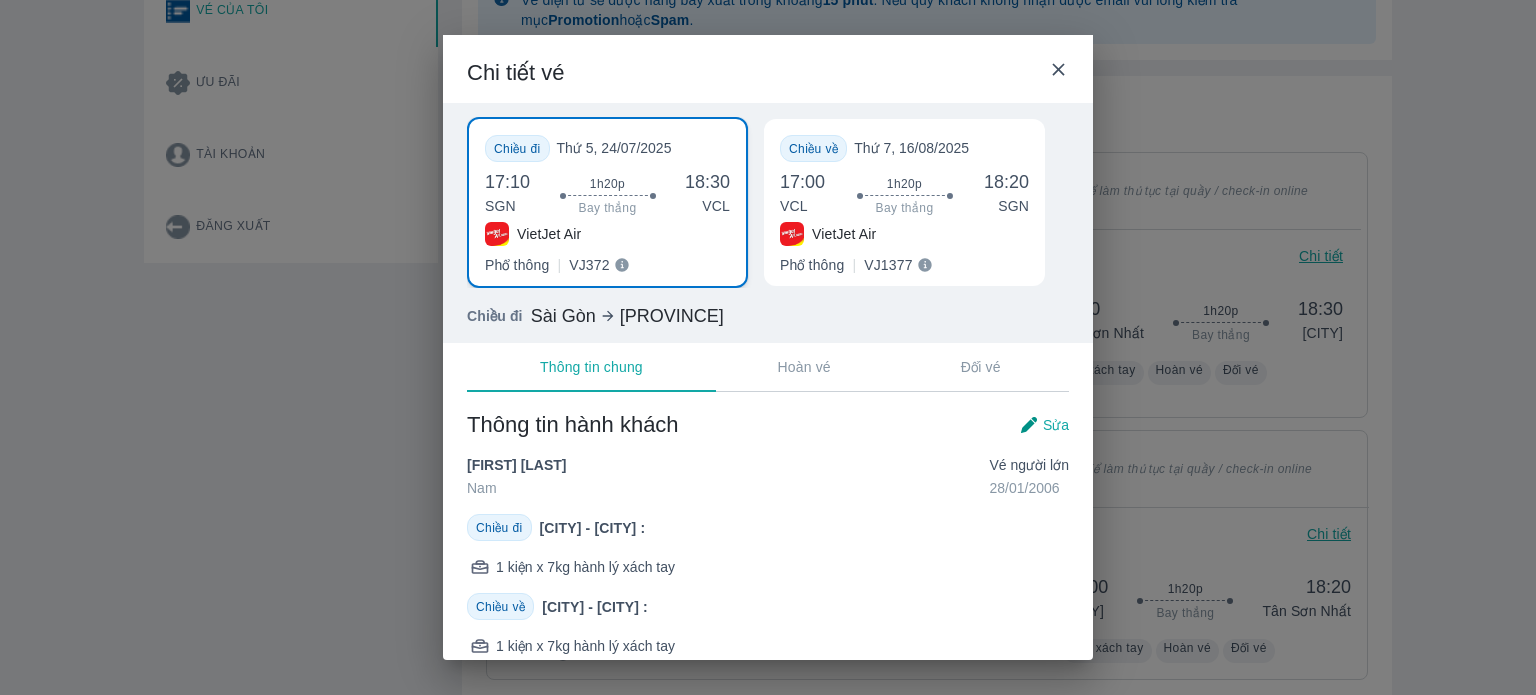 click on "Chi tiết vé" at bounding box center [768, 69] 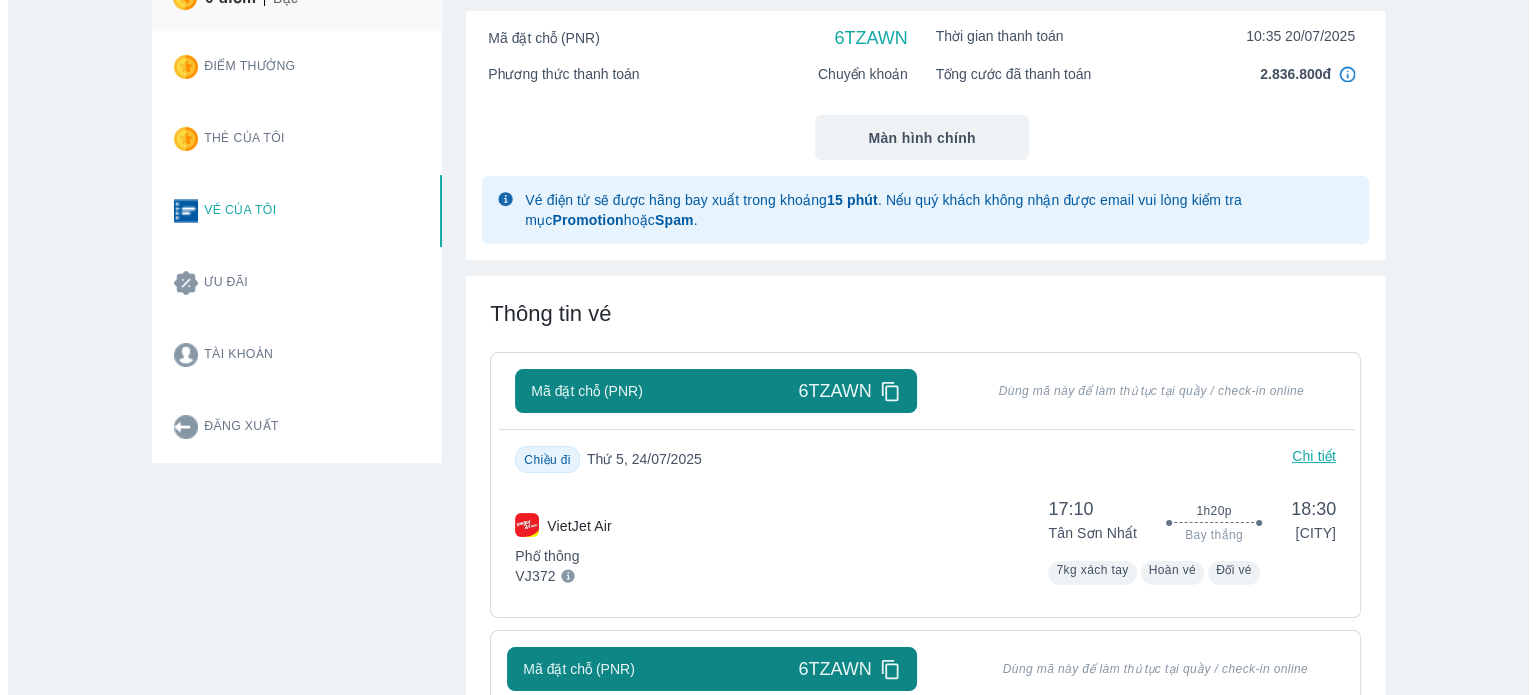 scroll, scrollTop: 0, scrollLeft: 0, axis: both 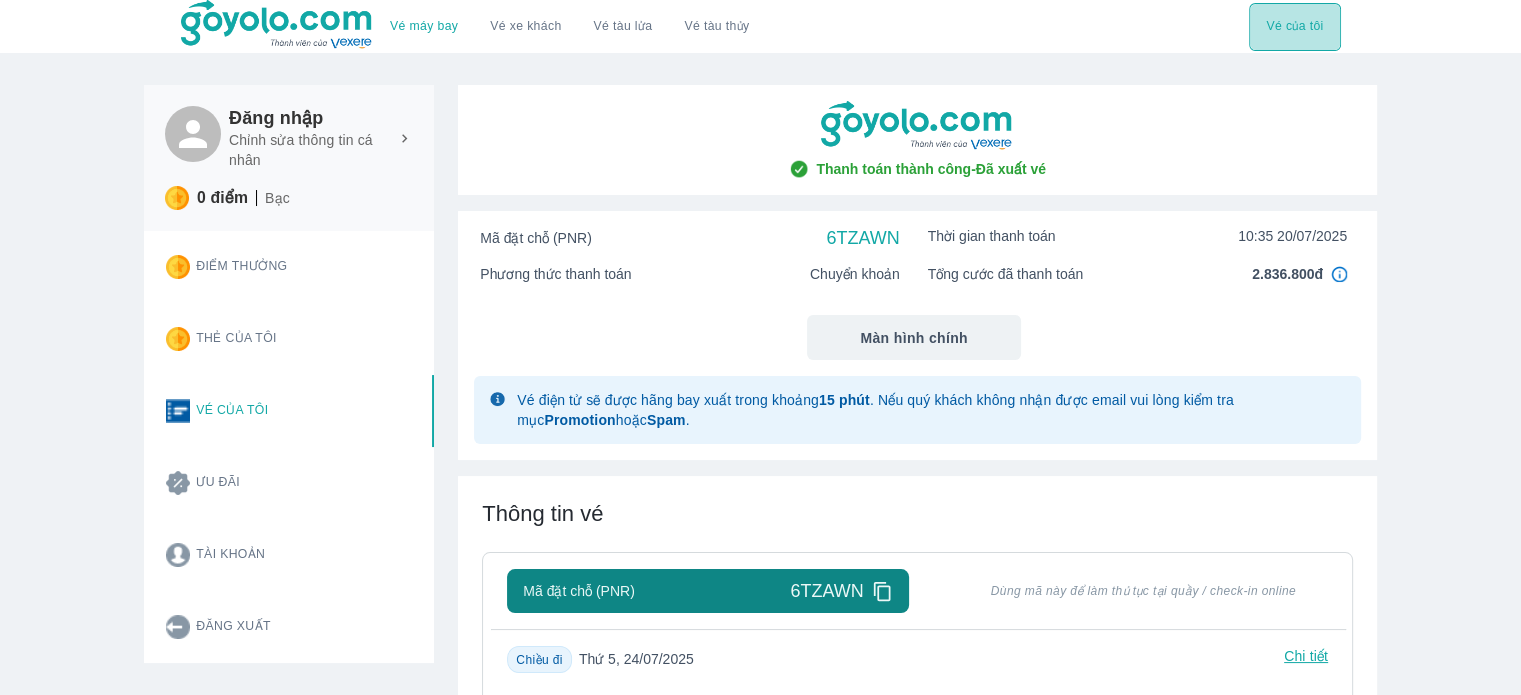 click on "Vé của tôi" at bounding box center (1294, 27) 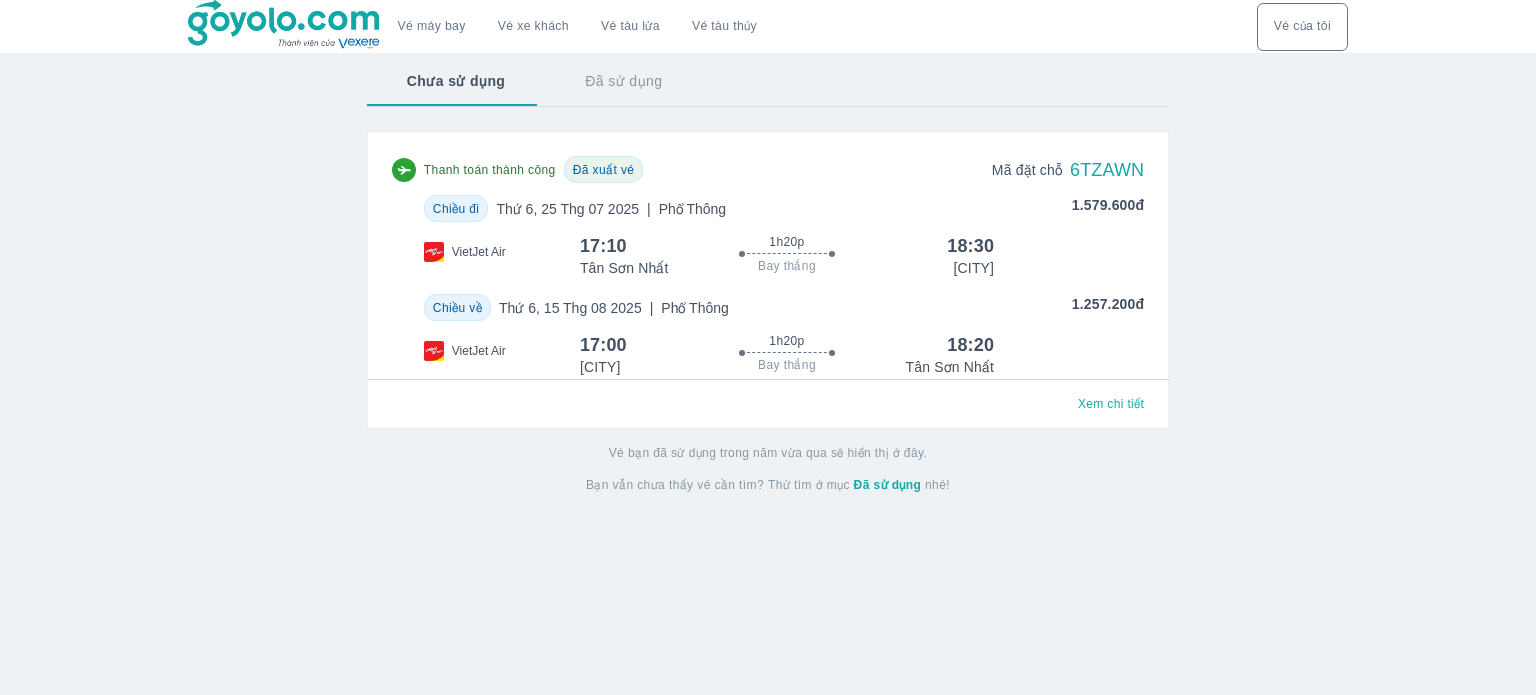 click at bounding box center (285, 25) 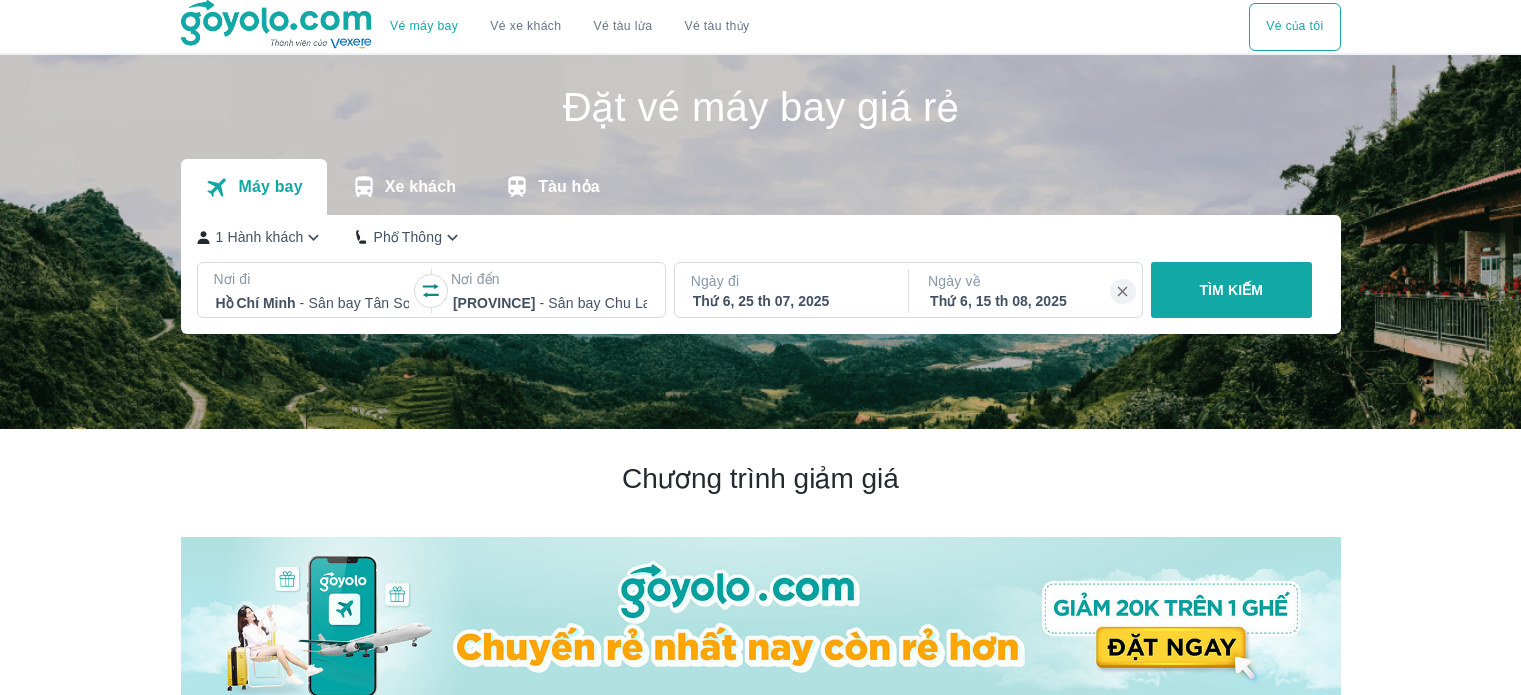 scroll, scrollTop: 0, scrollLeft: 0, axis: both 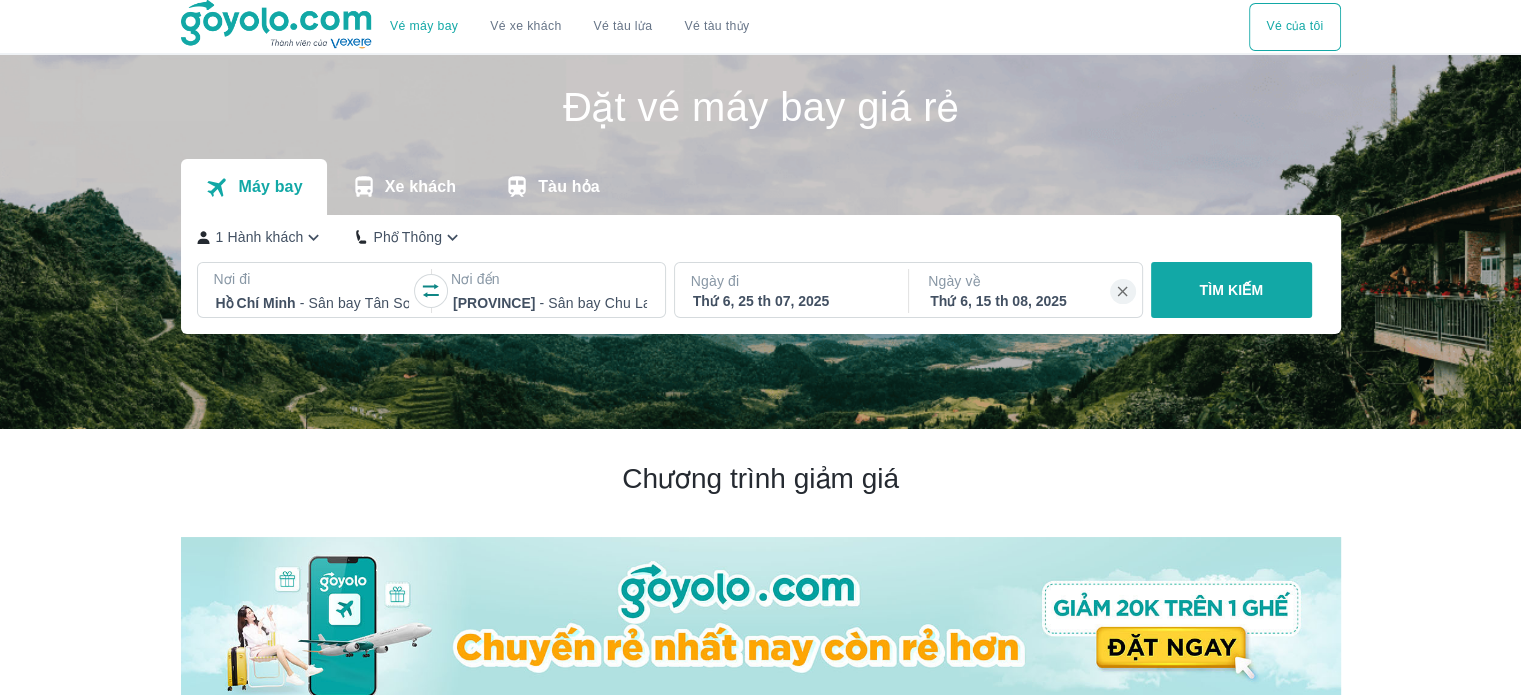 click on "Thứ 6, 25 th 07, 2025" at bounding box center (790, 301) 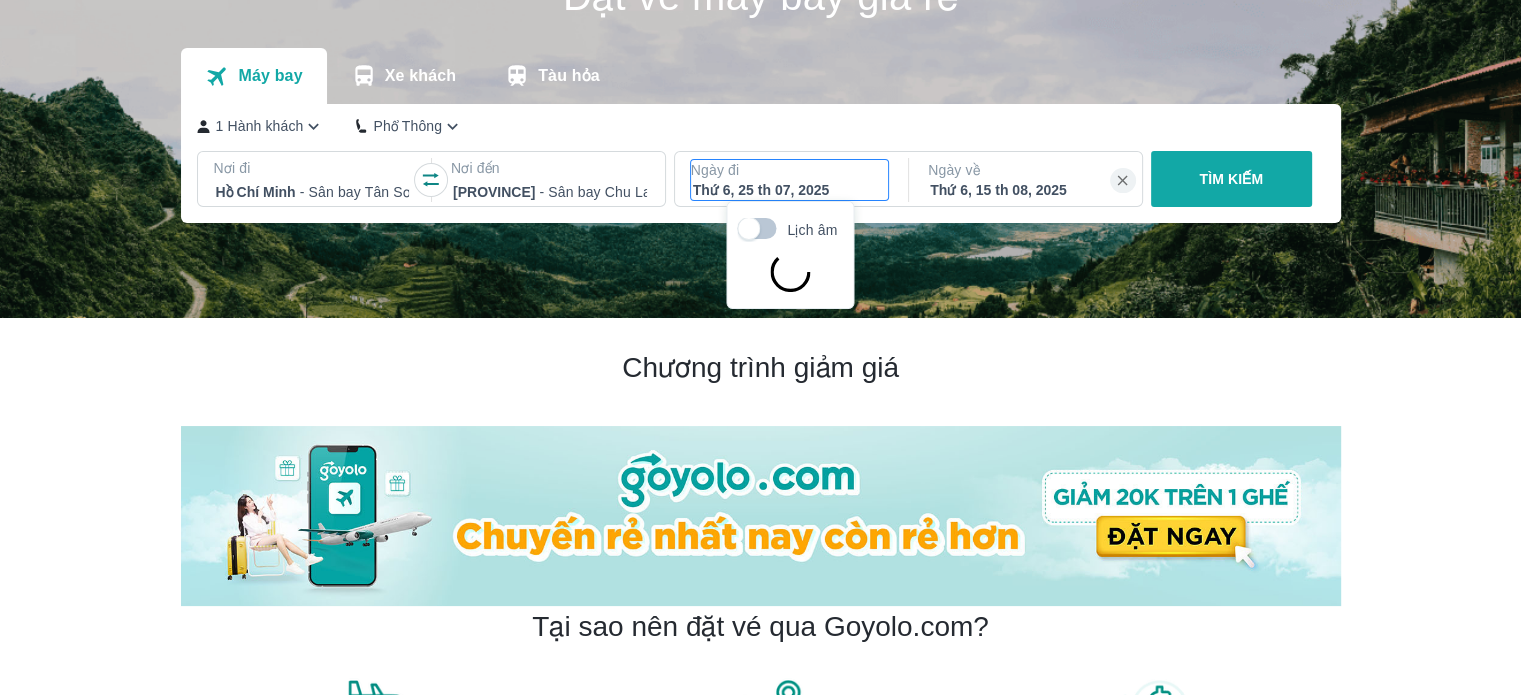 scroll, scrollTop: 115, scrollLeft: 0, axis: vertical 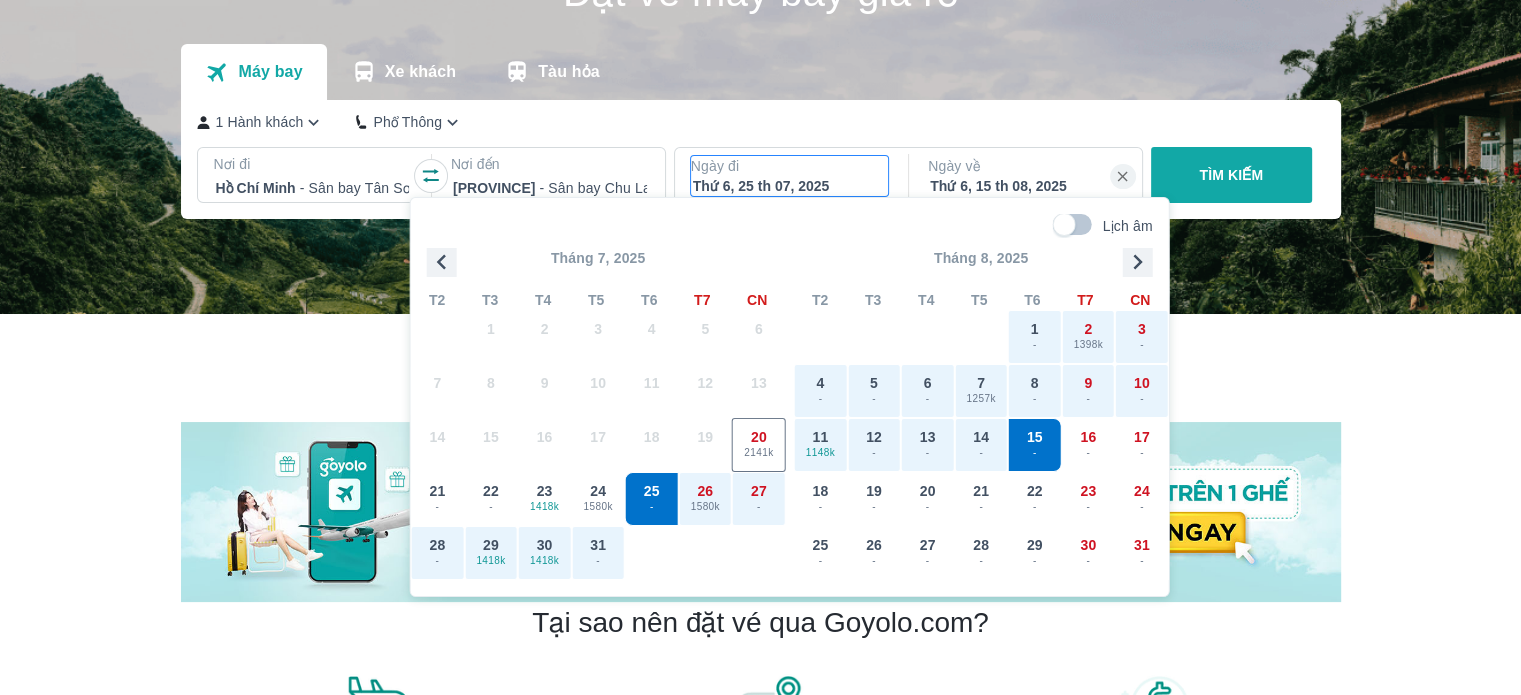 drag, startPoint x: 1, startPoint y: 263, endPoint x: 16, endPoint y: 267, distance: 15.524175 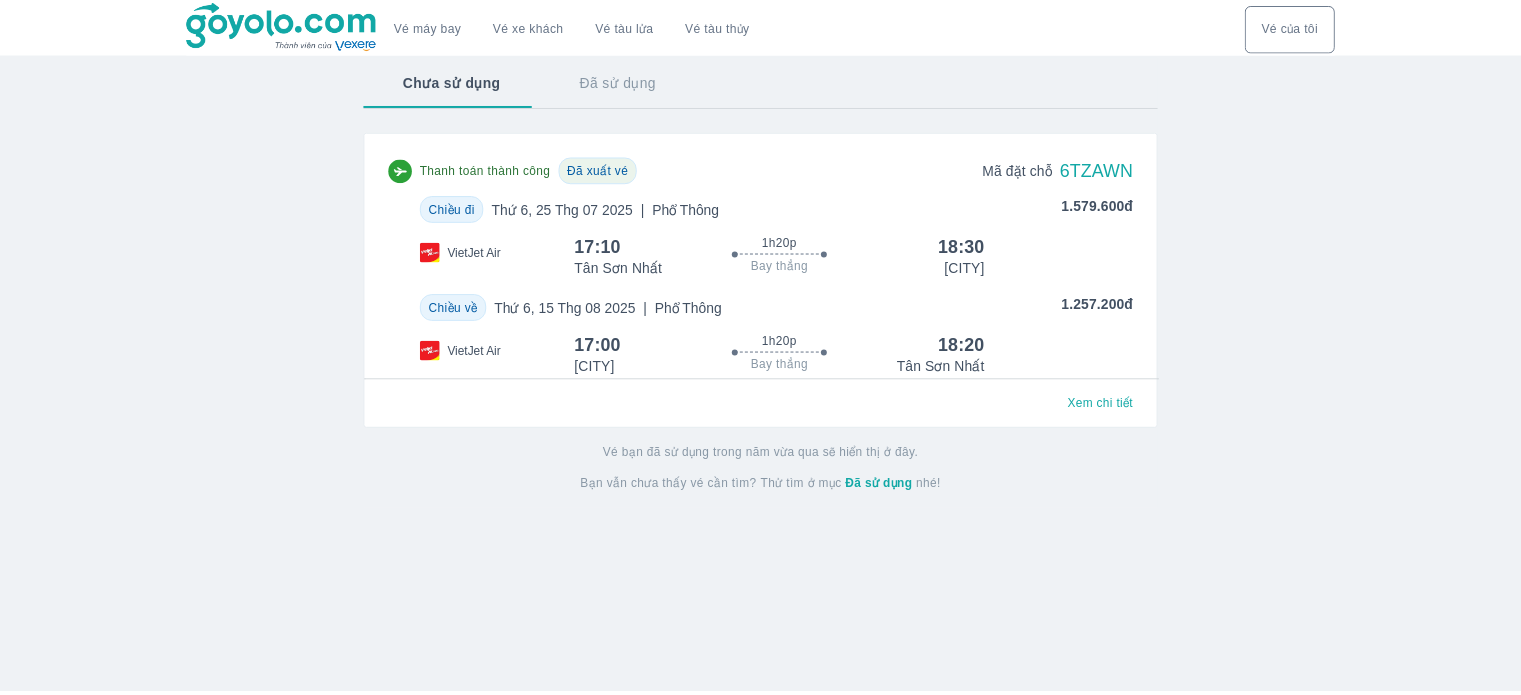 scroll, scrollTop: 0, scrollLeft: 0, axis: both 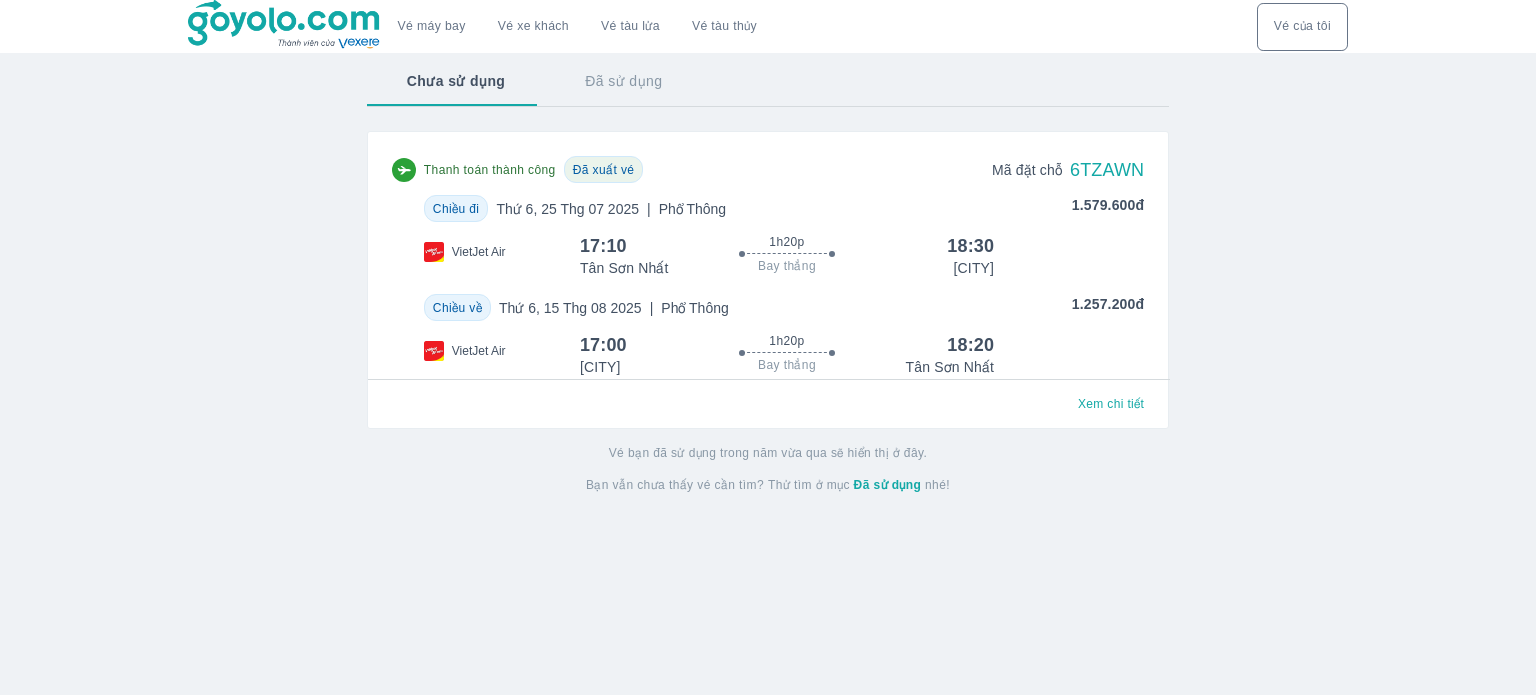 click on "Vé của tôi" at bounding box center (1302, 27) 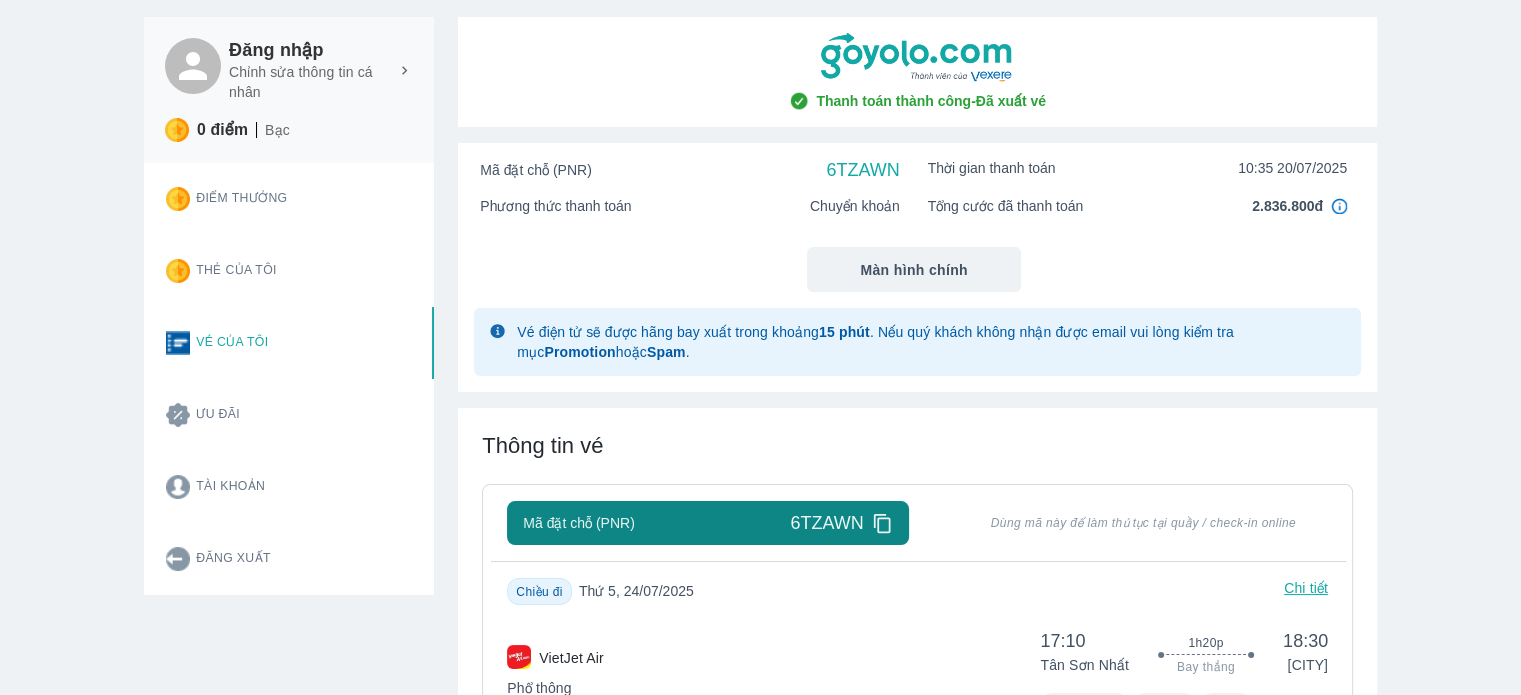 scroll, scrollTop: 300, scrollLeft: 0, axis: vertical 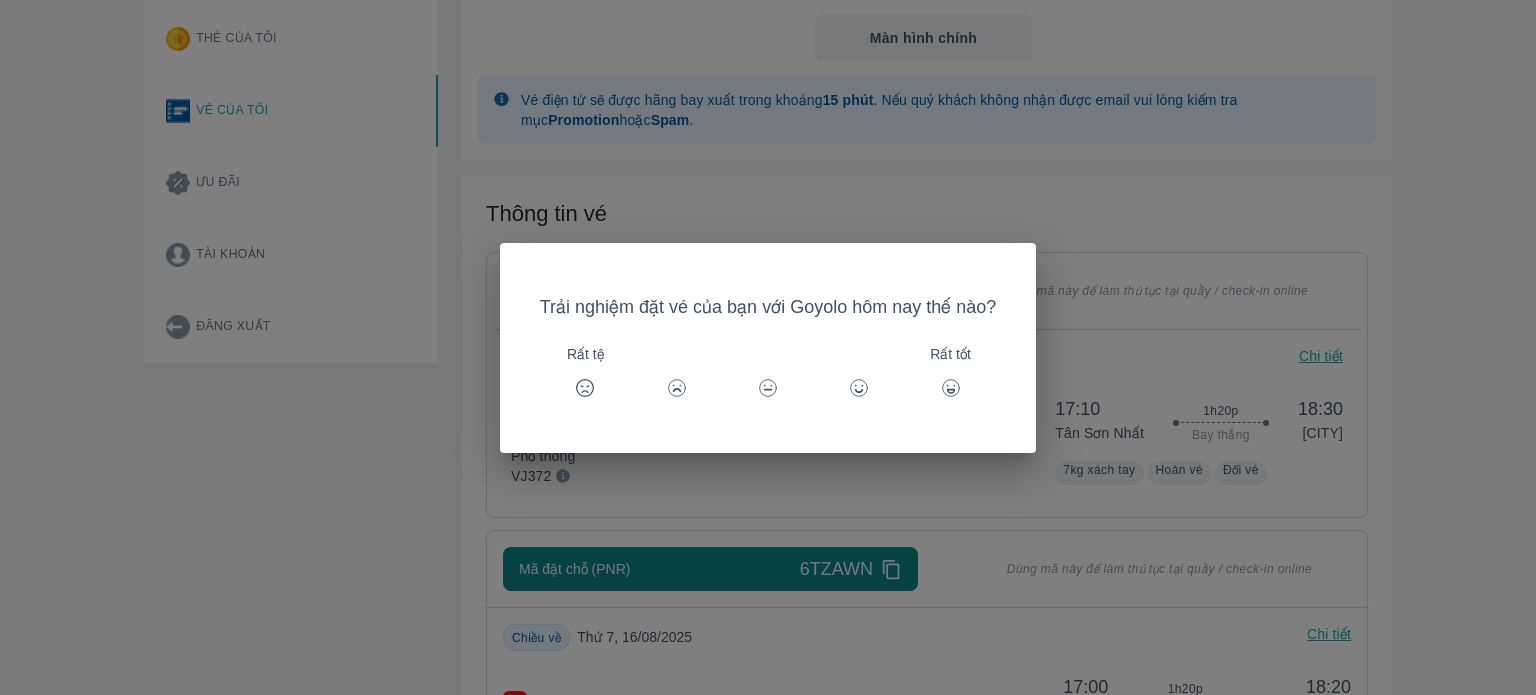 click on "Trải nghiệm đặt vé của bạn với Goyolo hôm nay thế nào? Rất tệ Rất tốt" at bounding box center (768, 347) 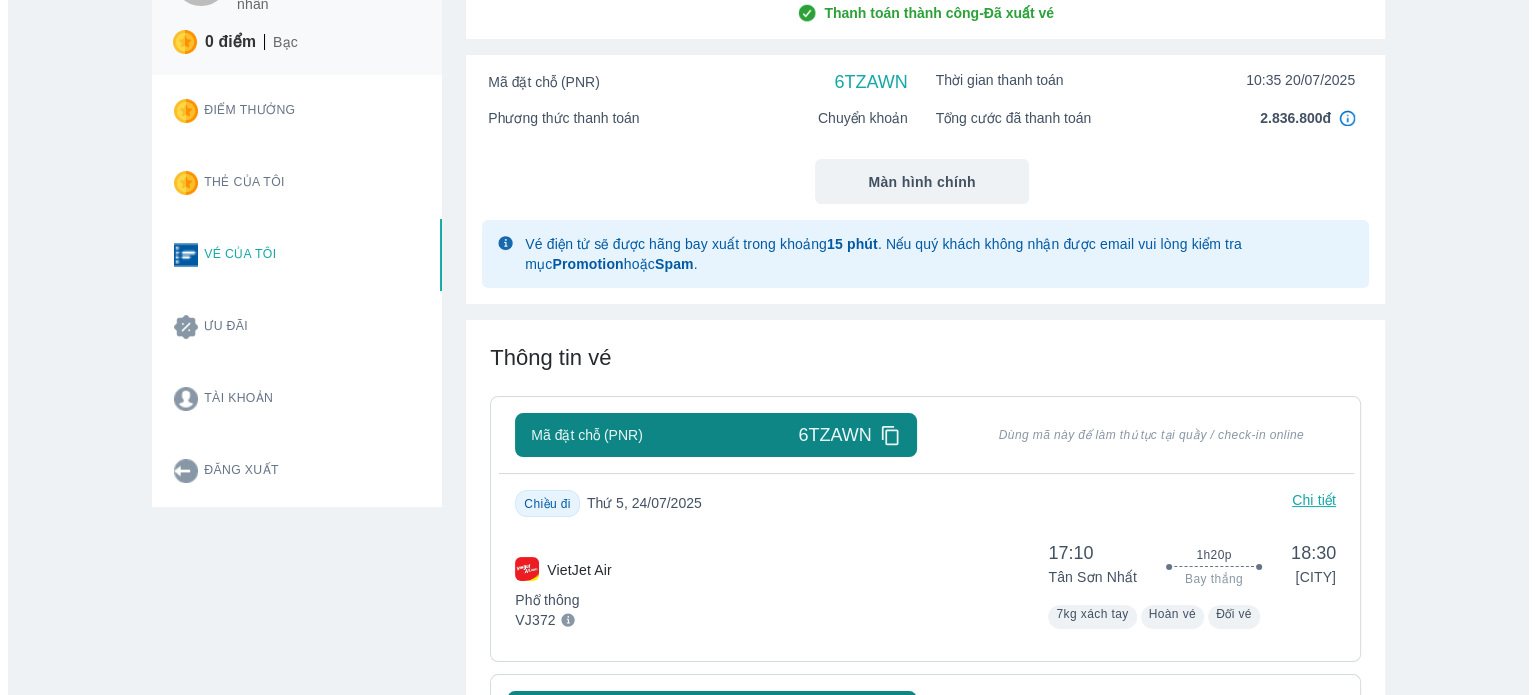 scroll, scrollTop: 400, scrollLeft: 0, axis: vertical 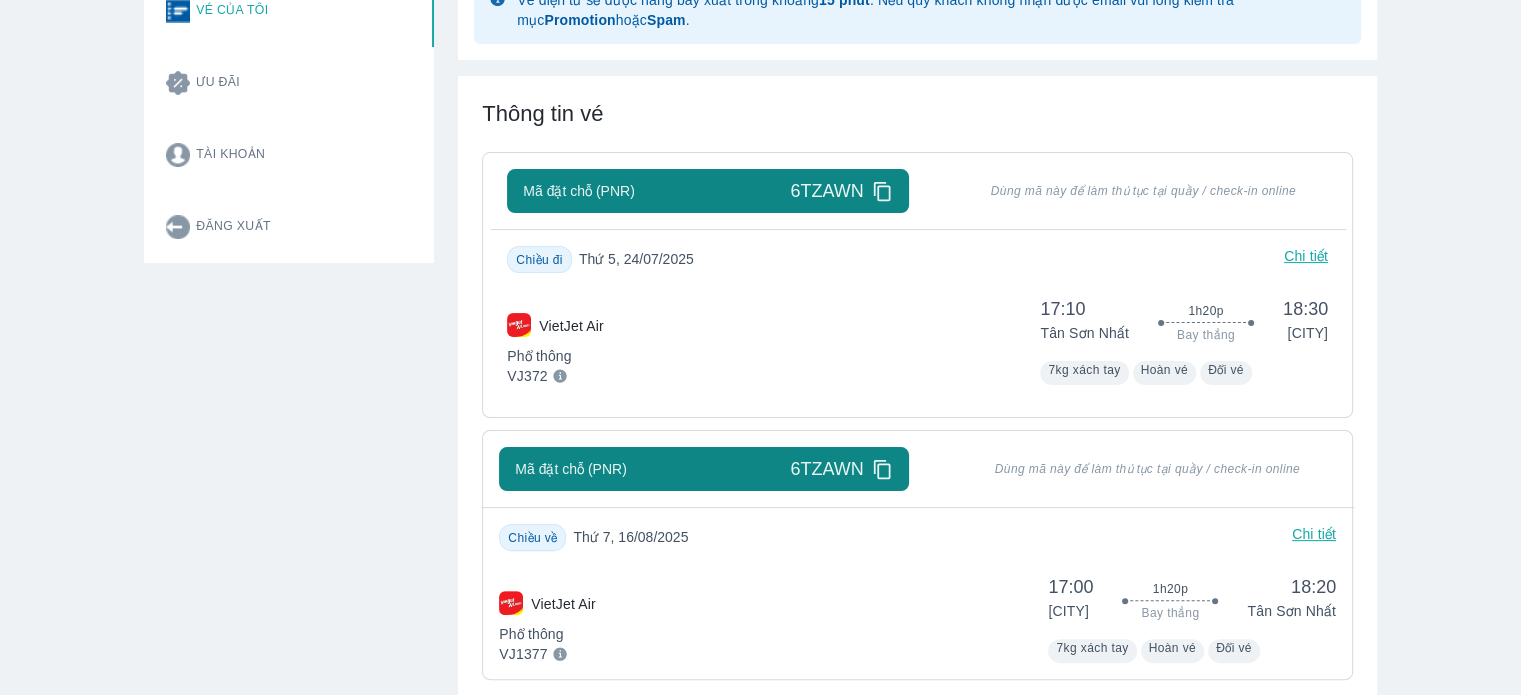 click on "Chiều đi Thứ 5, 24/07/2025 Chi tiết" at bounding box center (917, 259) 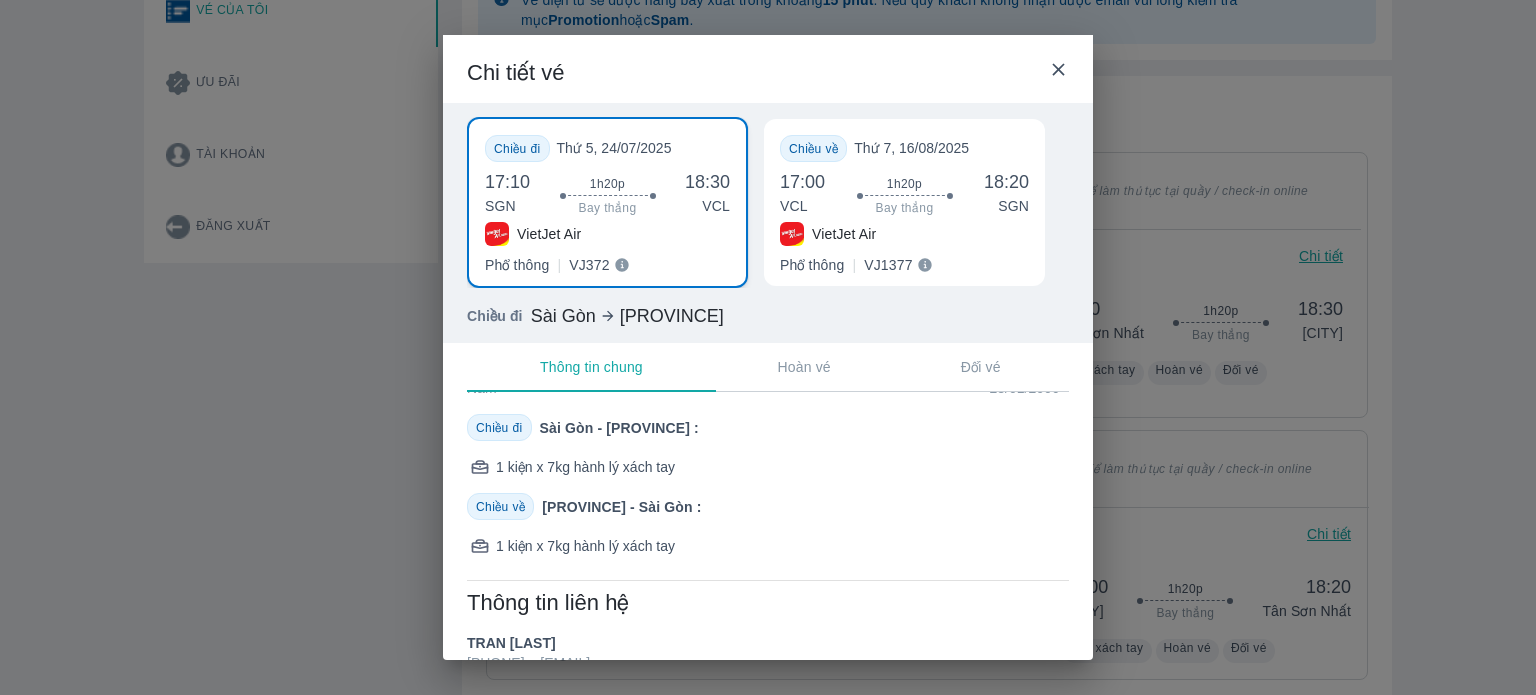 scroll, scrollTop: 0, scrollLeft: 0, axis: both 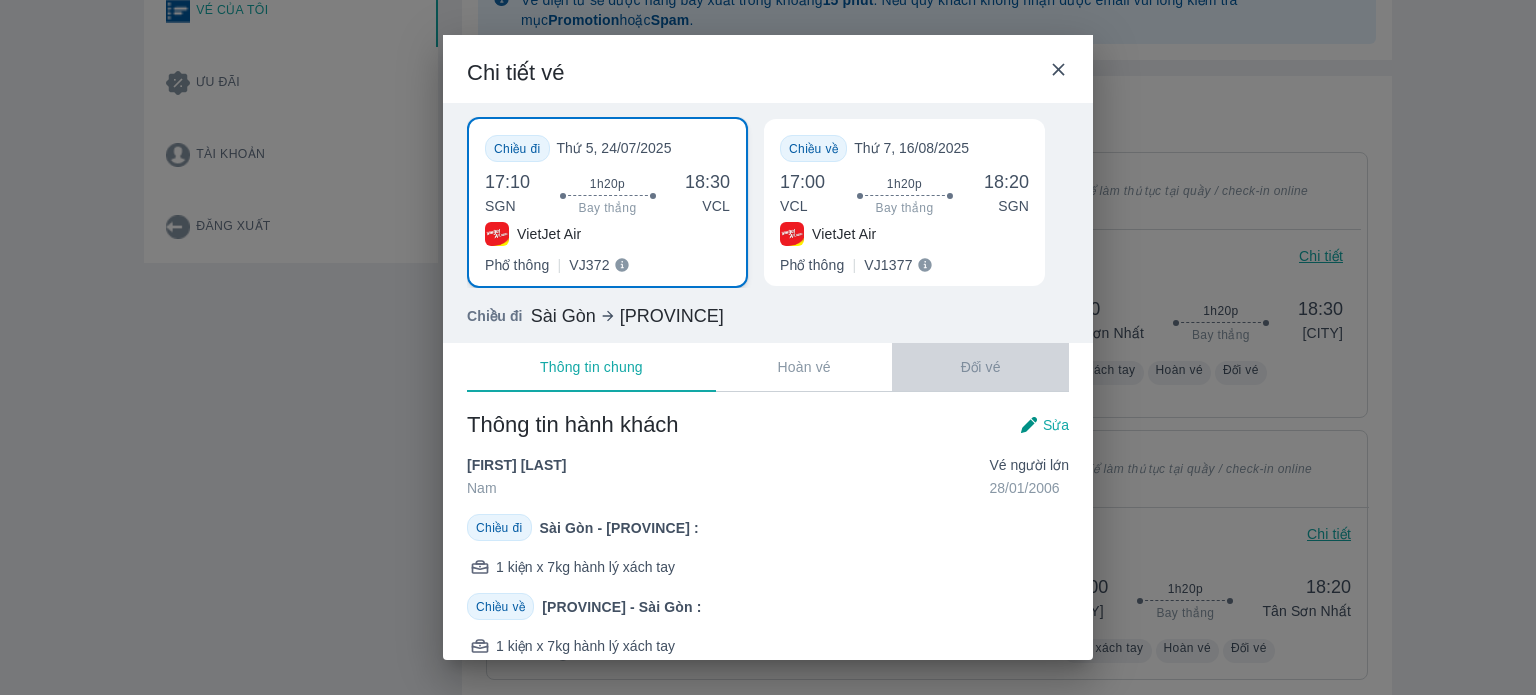 click on "Đổi vé" at bounding box center [980, 367] 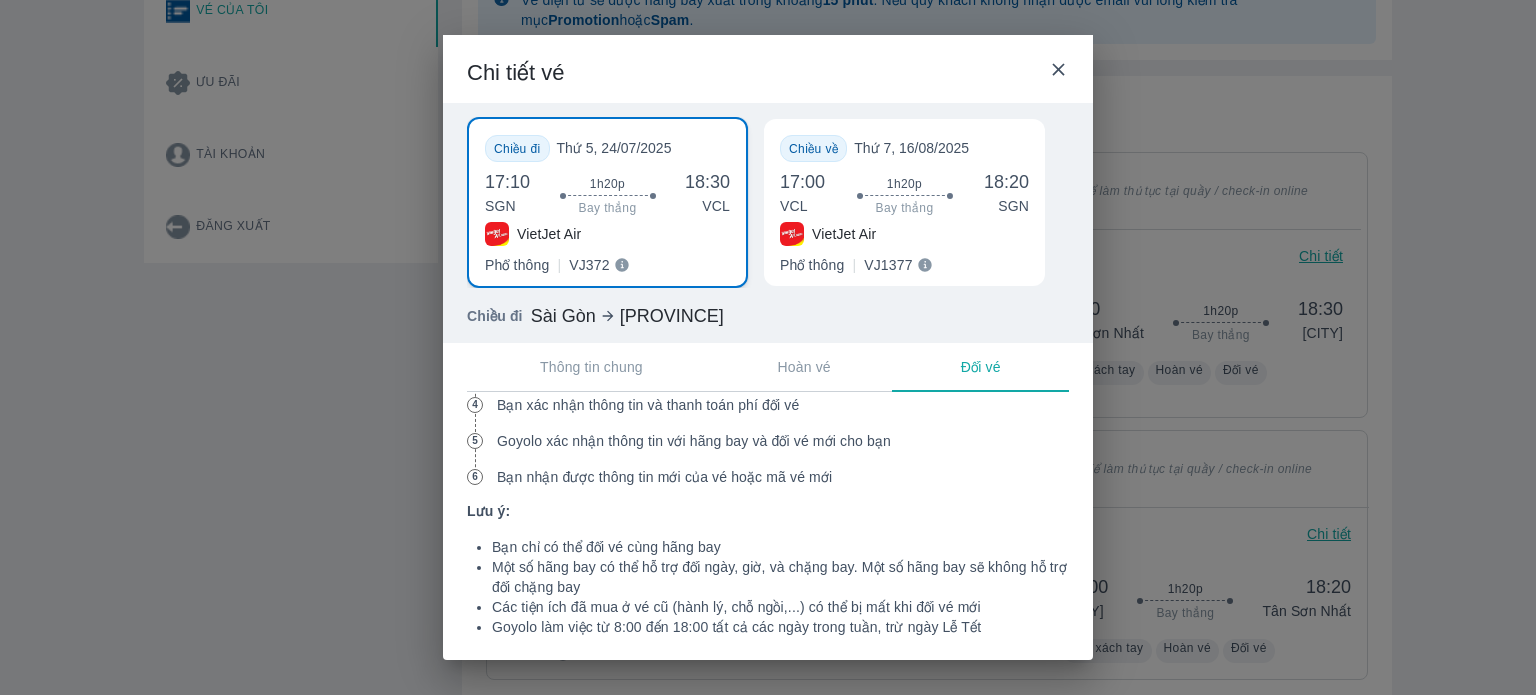 scroll, scrollTop: 1031, scrollLeft: 0, axis: vertical 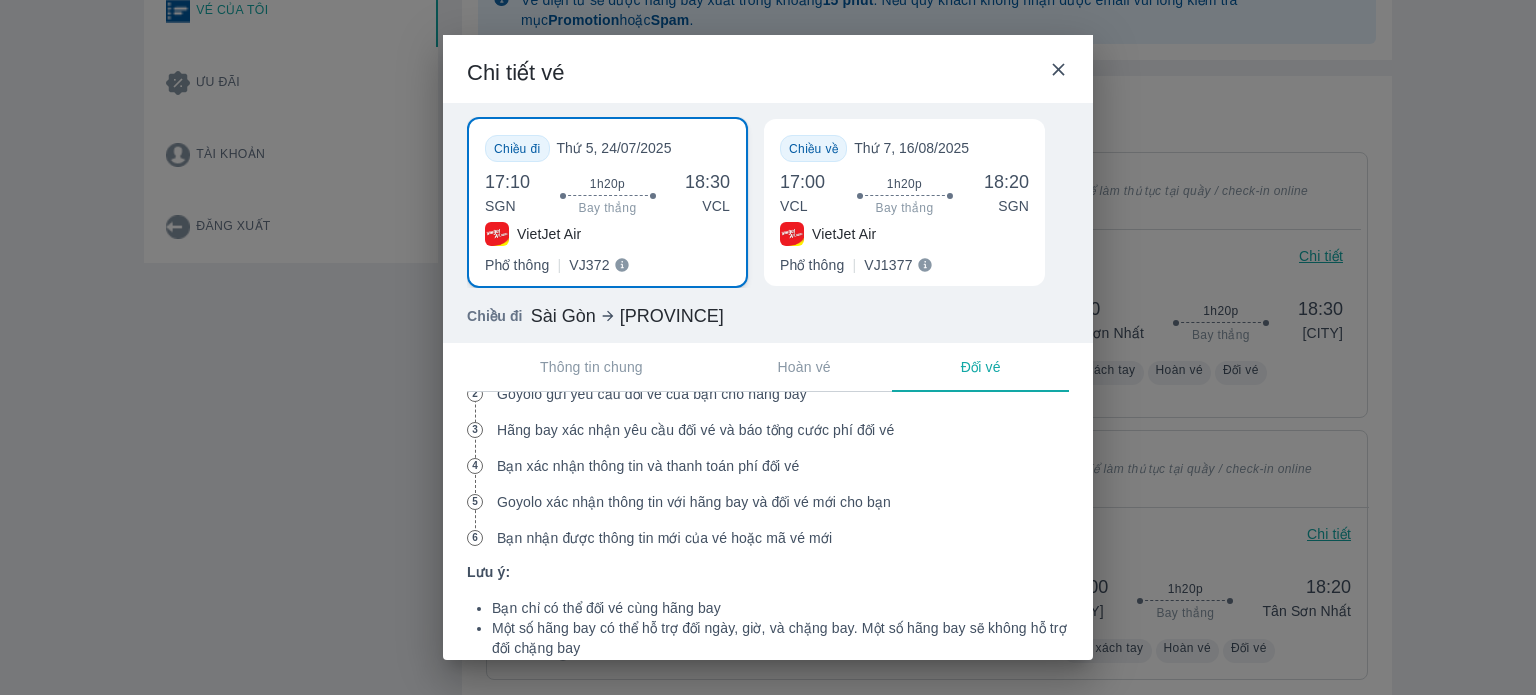 click on "Chi tiết vé" at bounding box center (768, 69) 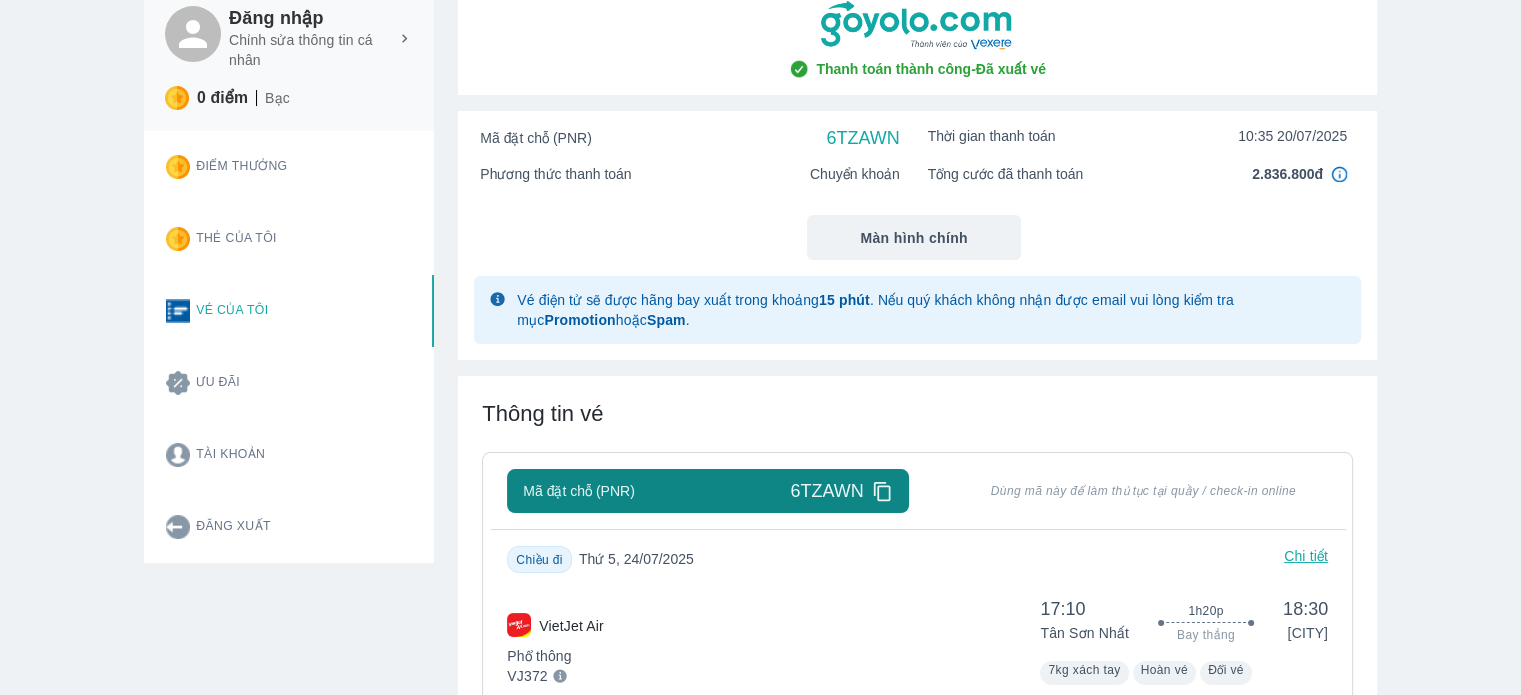 scroll, scrollTop: 500, scrollLeft: 0, axis: vertical 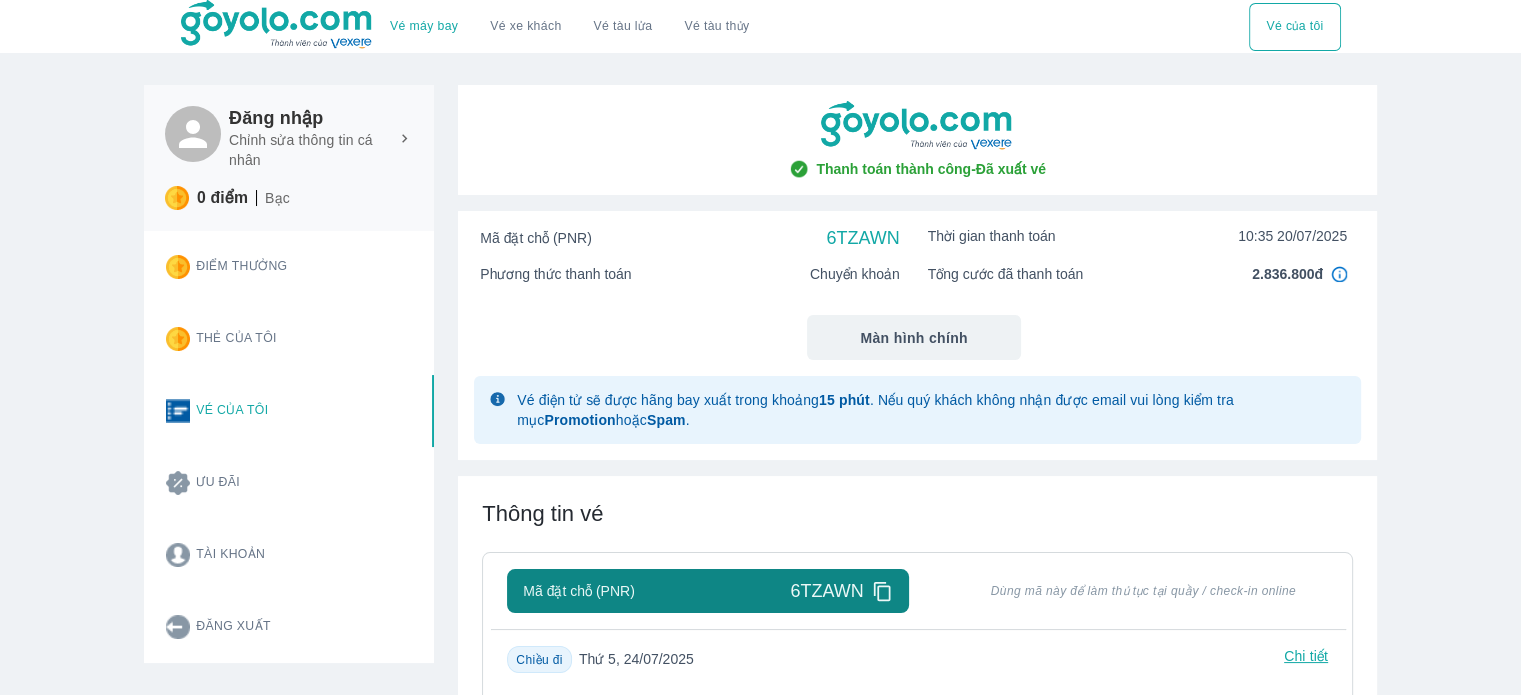 click on "Vé của tôi" at bounding box center (1294, 27) 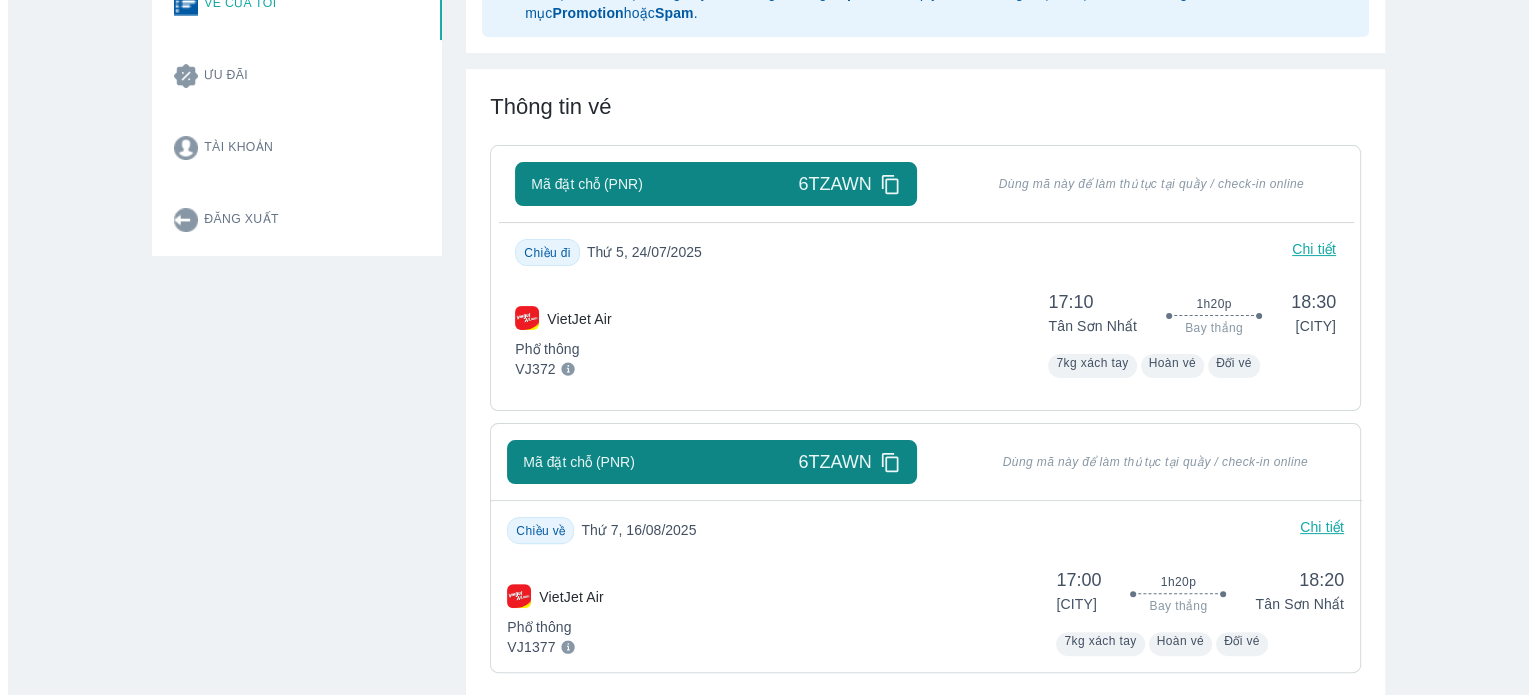 scroll, scrollTop: 400, scrollLeft: 0, axis: vertical 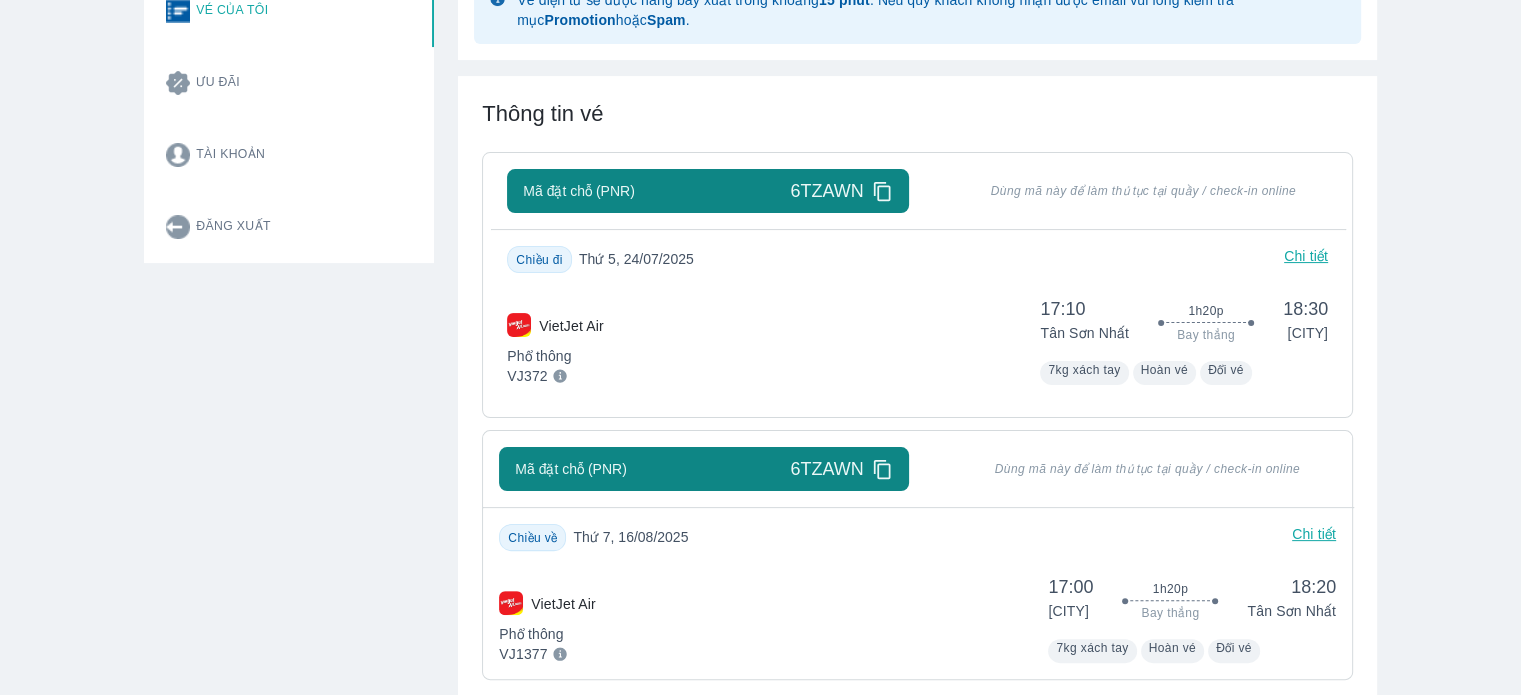 click on "Dùng mã này để làm thủ tục tại quầy / check-in online" at bounding box center [1143, 191] 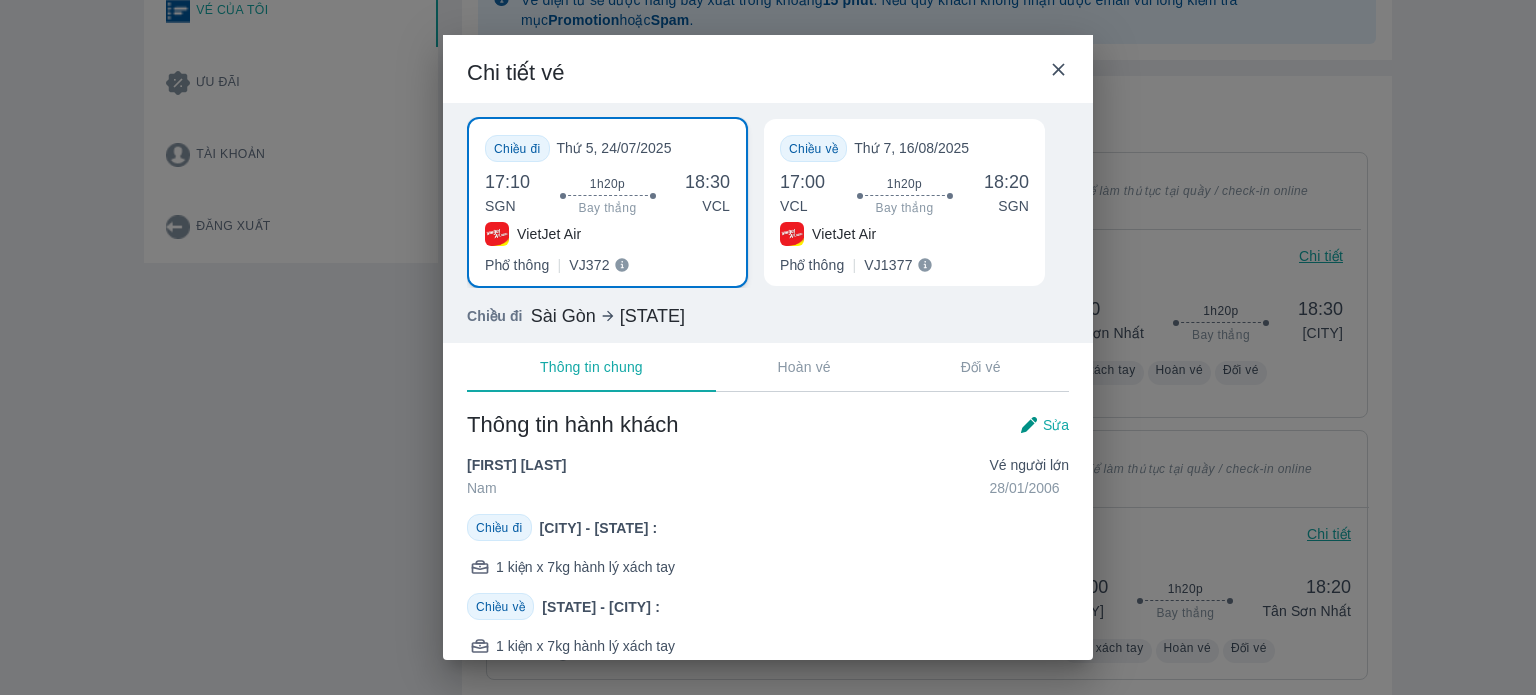 click on "Chi tiết vé" at bounding box center [768, 69] 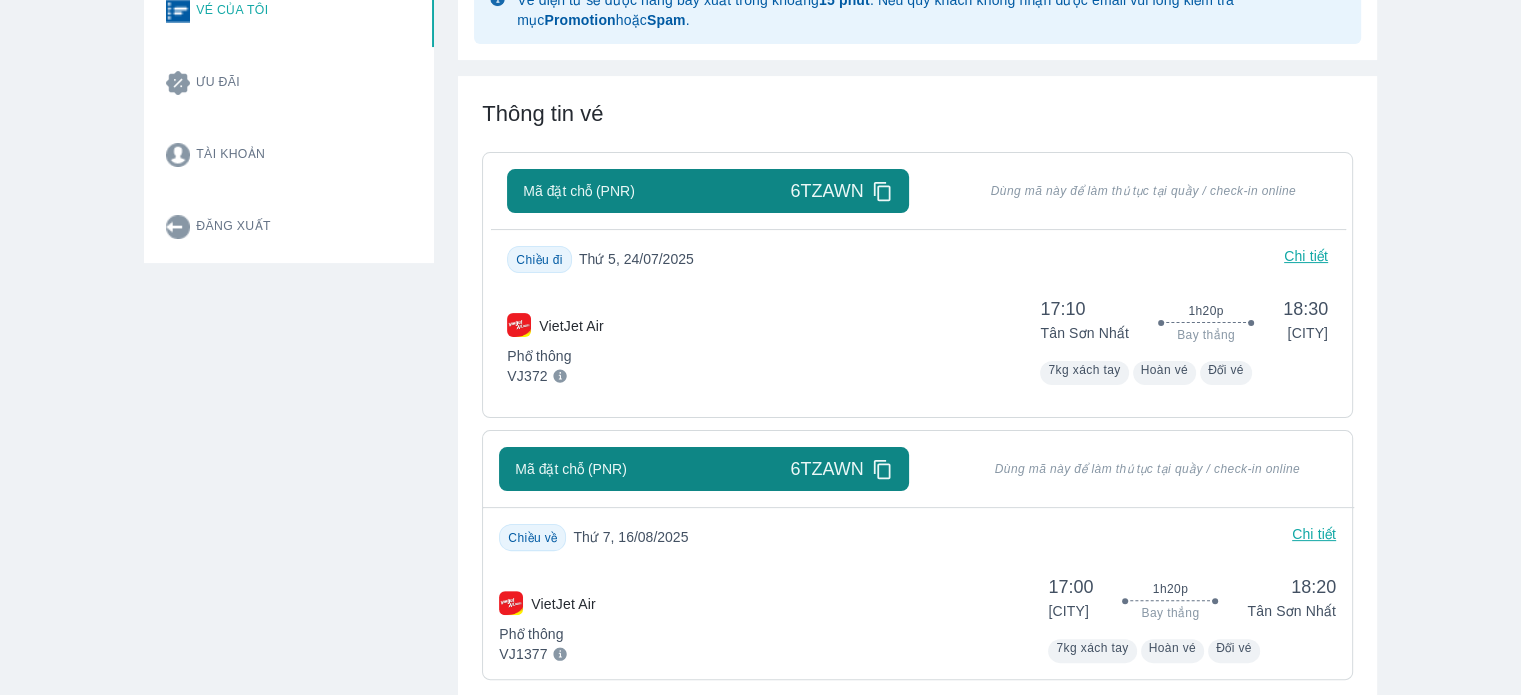 scroll, scrollTop: 0, scrollLeft: 0, axis: both 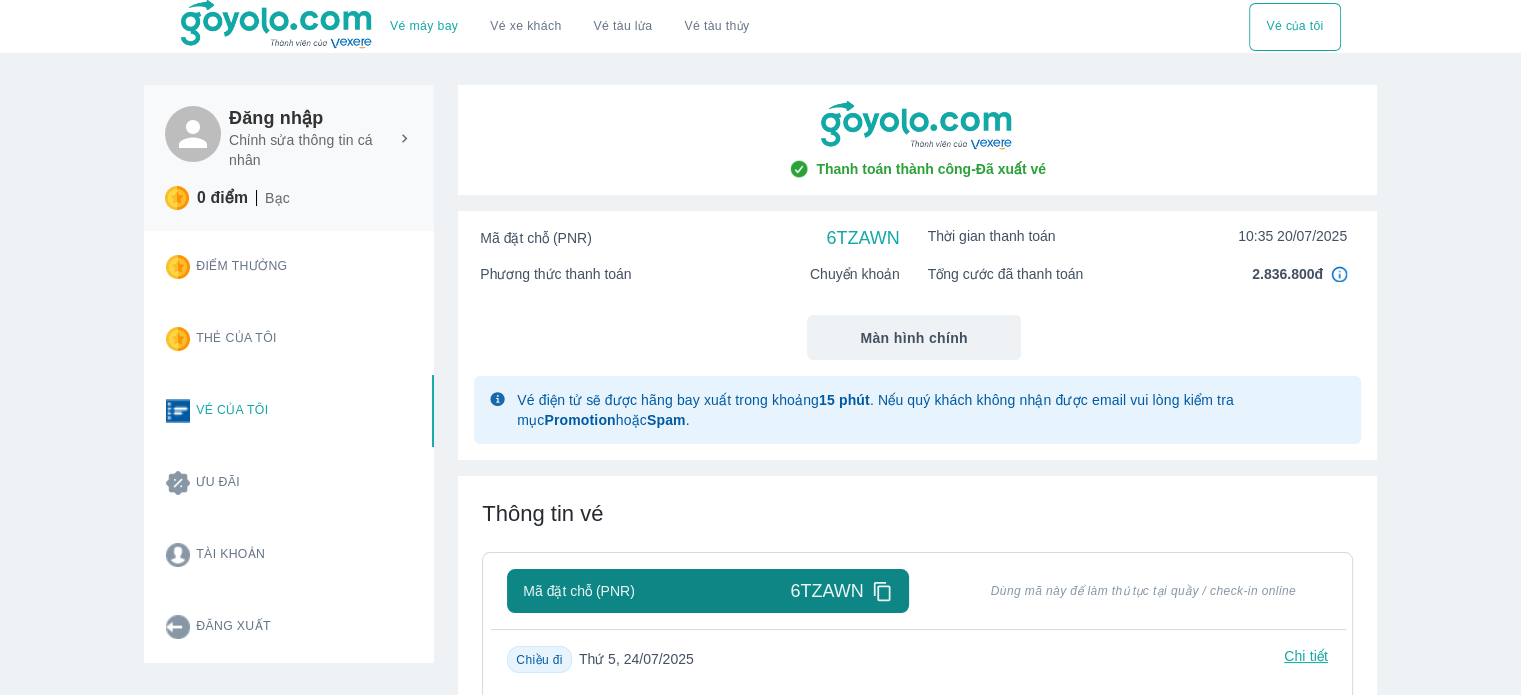 click on "Vé của tôi" at bounding box center (1294, 27) 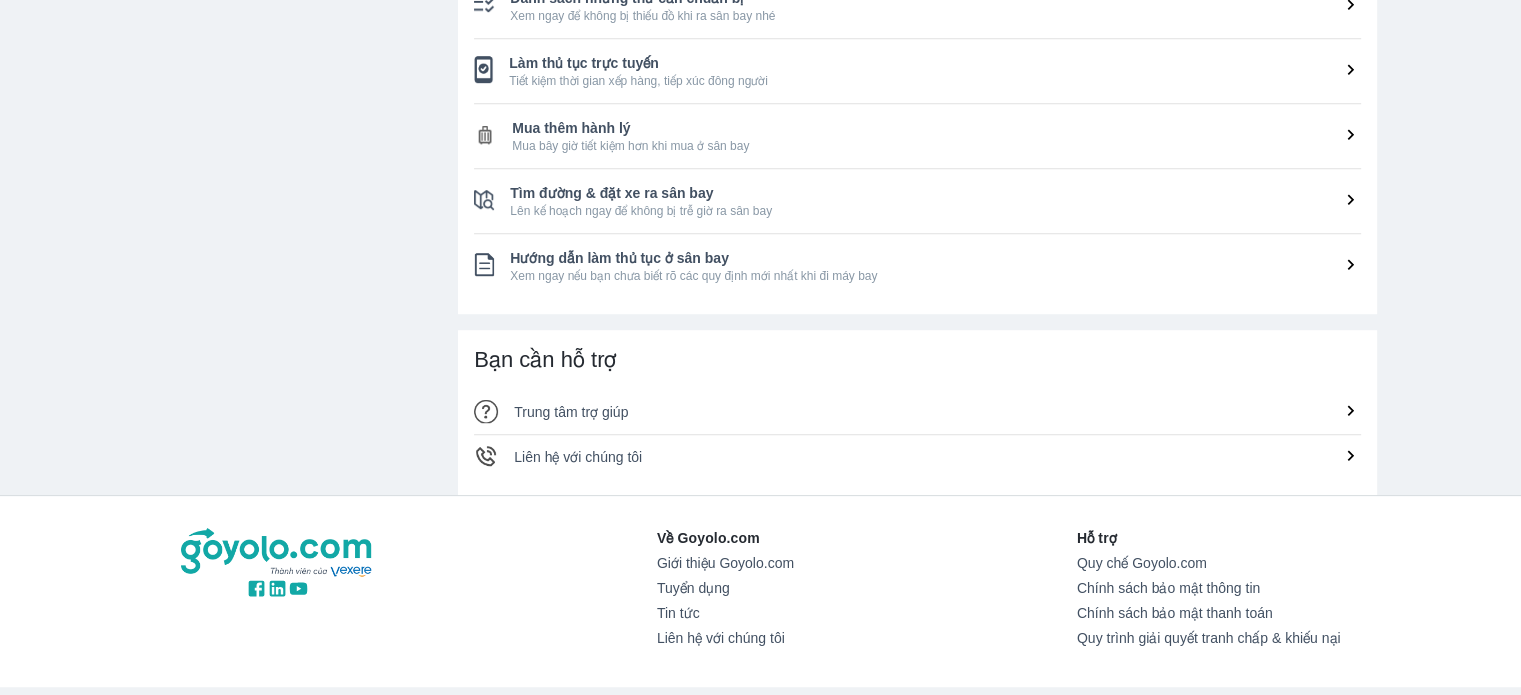 scroll, scrollTop: 1300, scrollLeft: 0, axis: vertical 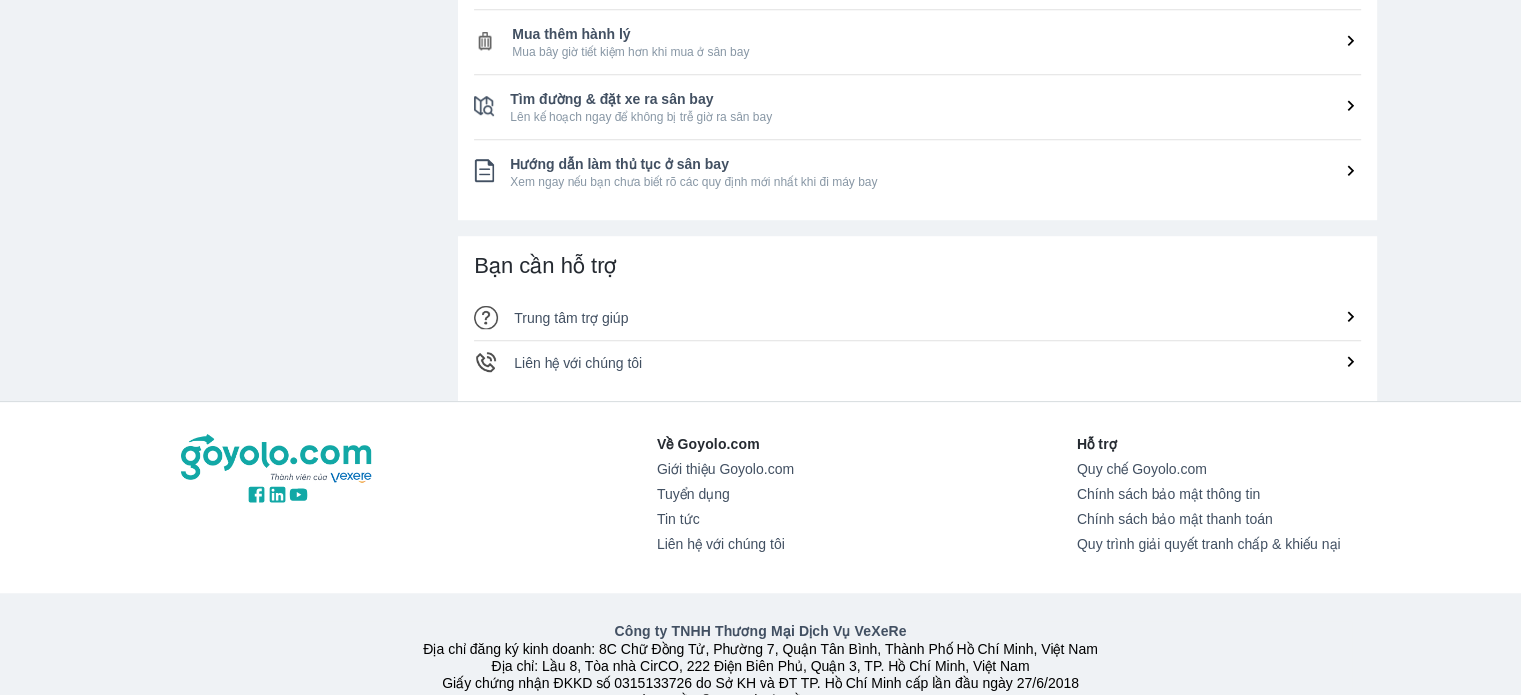 click on "Liên hệ với chúng tôi" at bounding box center (917, 363) 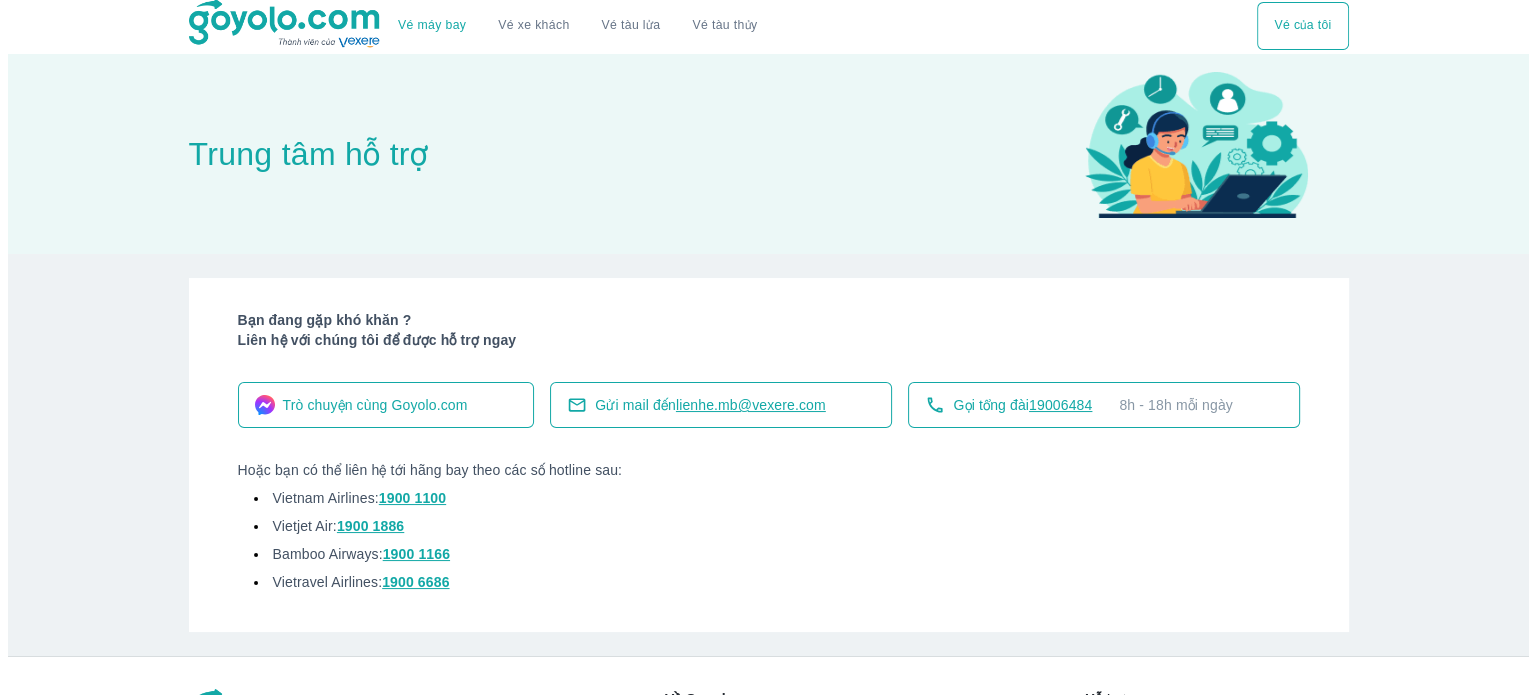 scroll, scrollTop: 0, scrollLeft: 0, axis: both 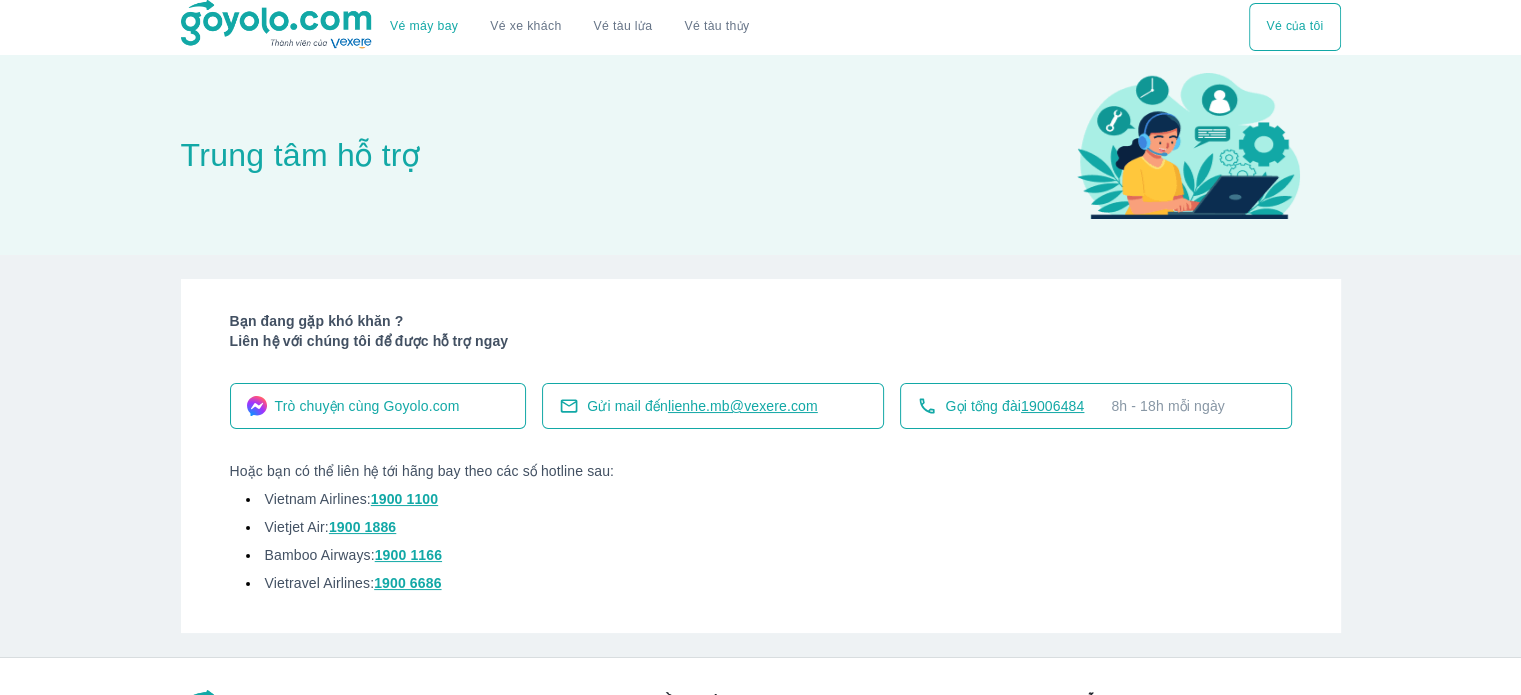 click on "1900 1886" at bounding box center (362, 527) 